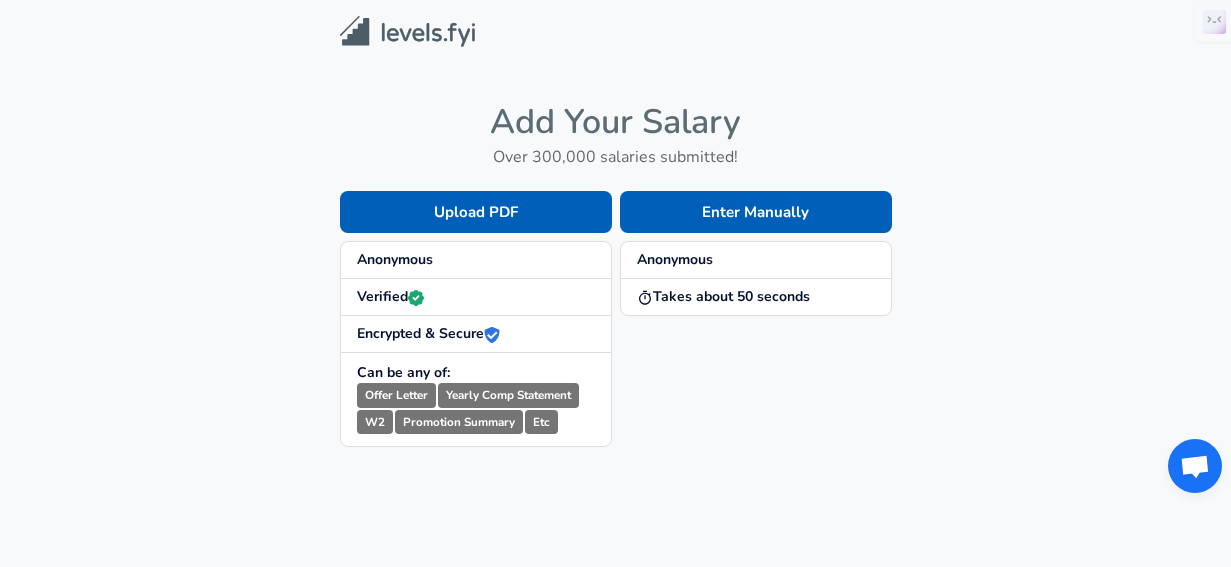 scroll, scrollTop: 0, scrollLeft: 0, axis: both 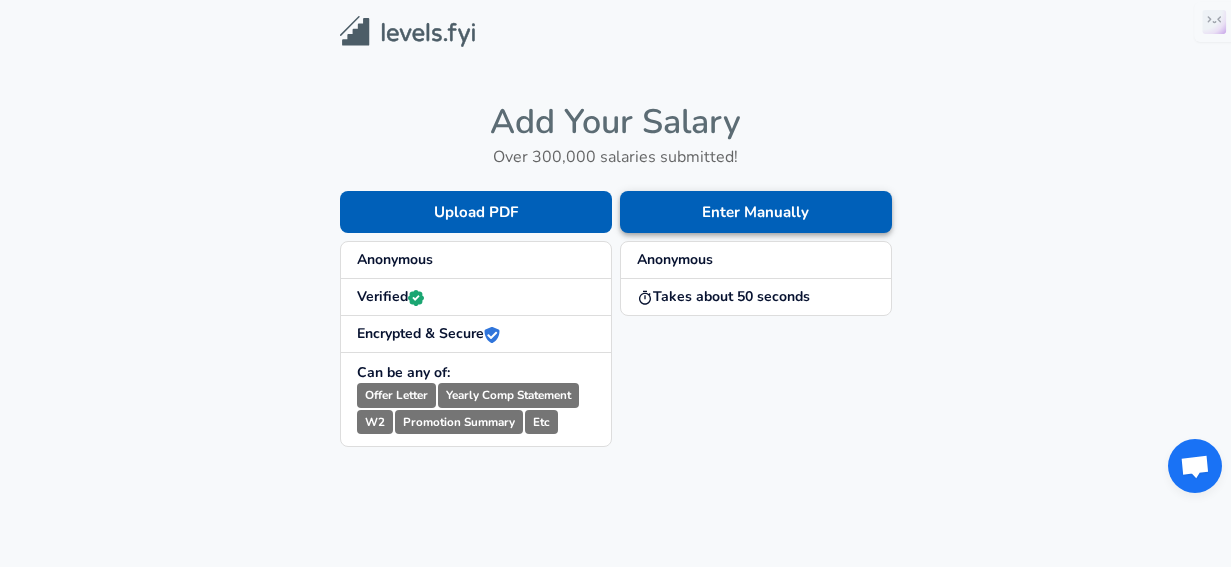 click on "Enter Manually" at bounding box center [756, 212] 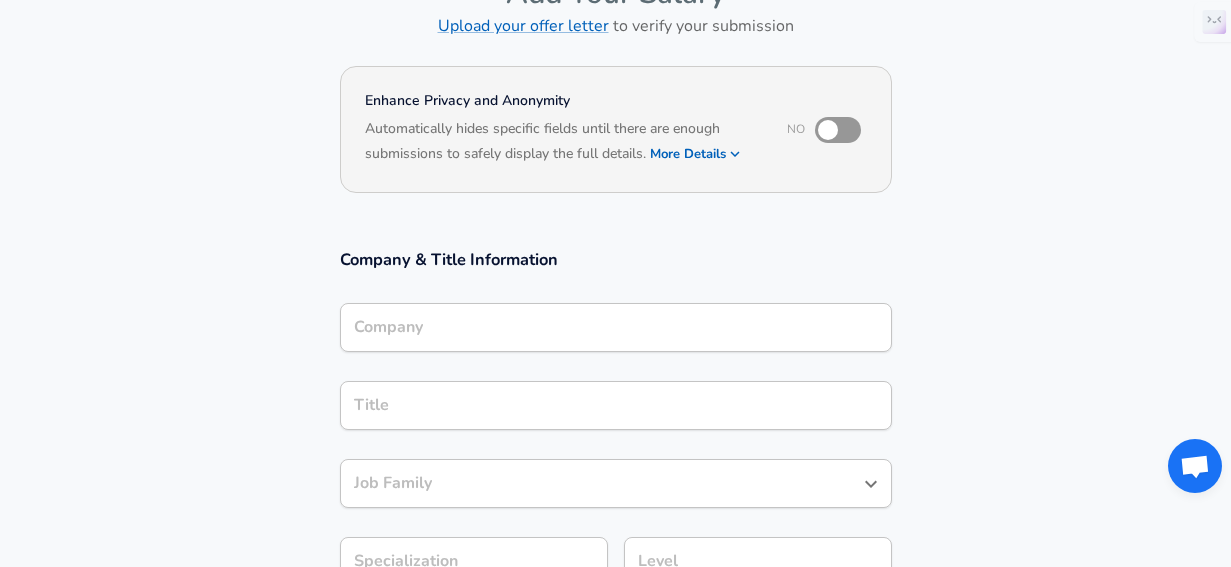 click on "Company Company" at bounding box center (616, 330) 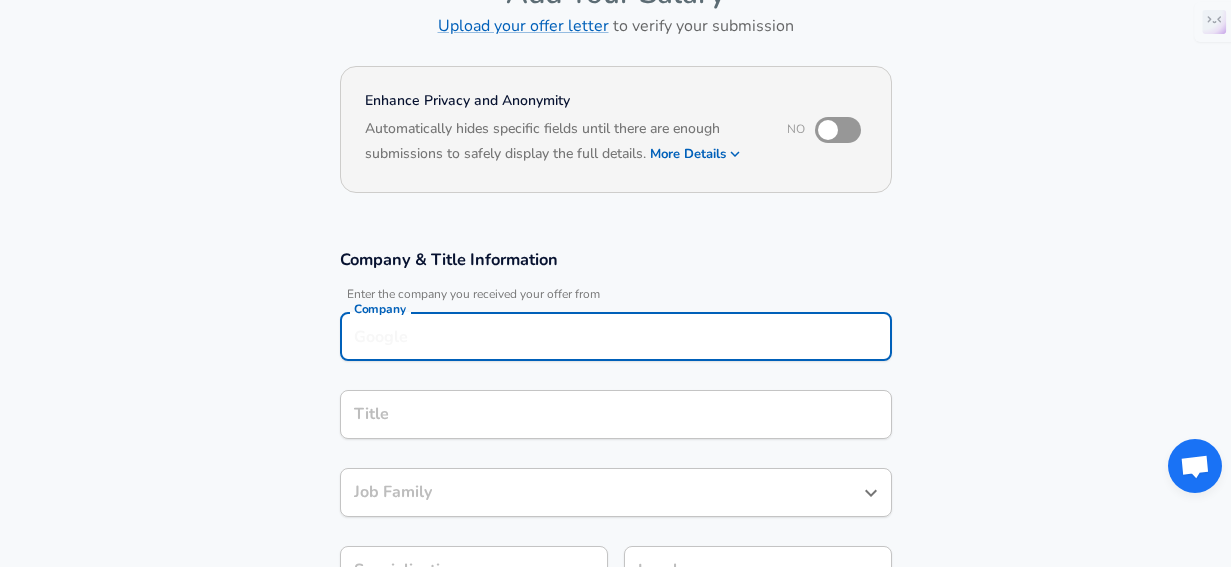 scroll, scrollTop: 151, scrollLeft: 0, axis: vertical 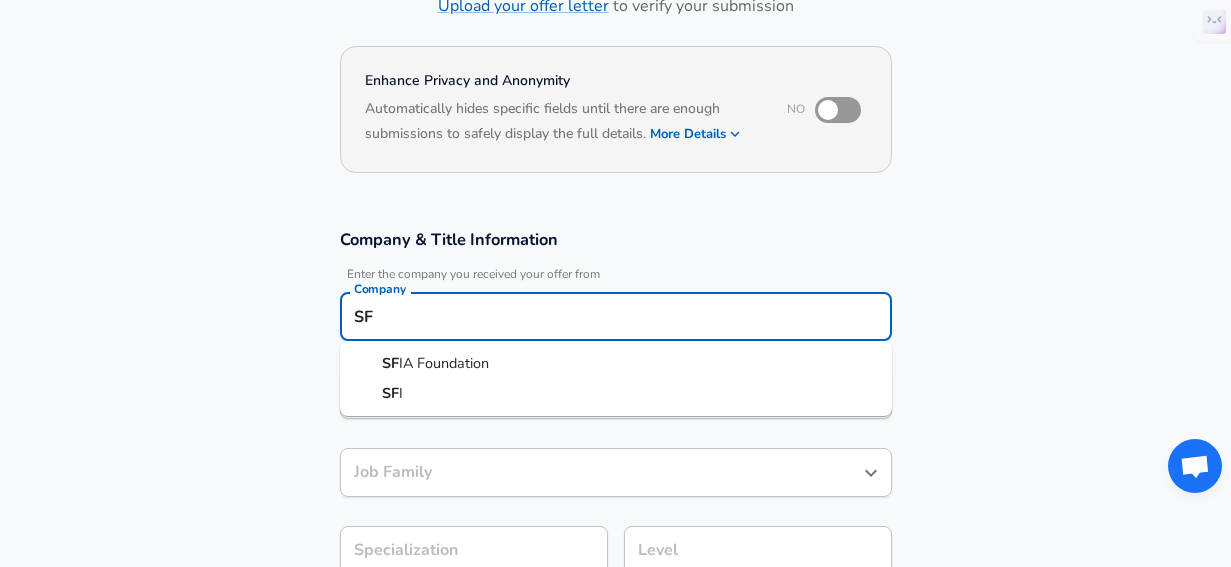 type on "S" 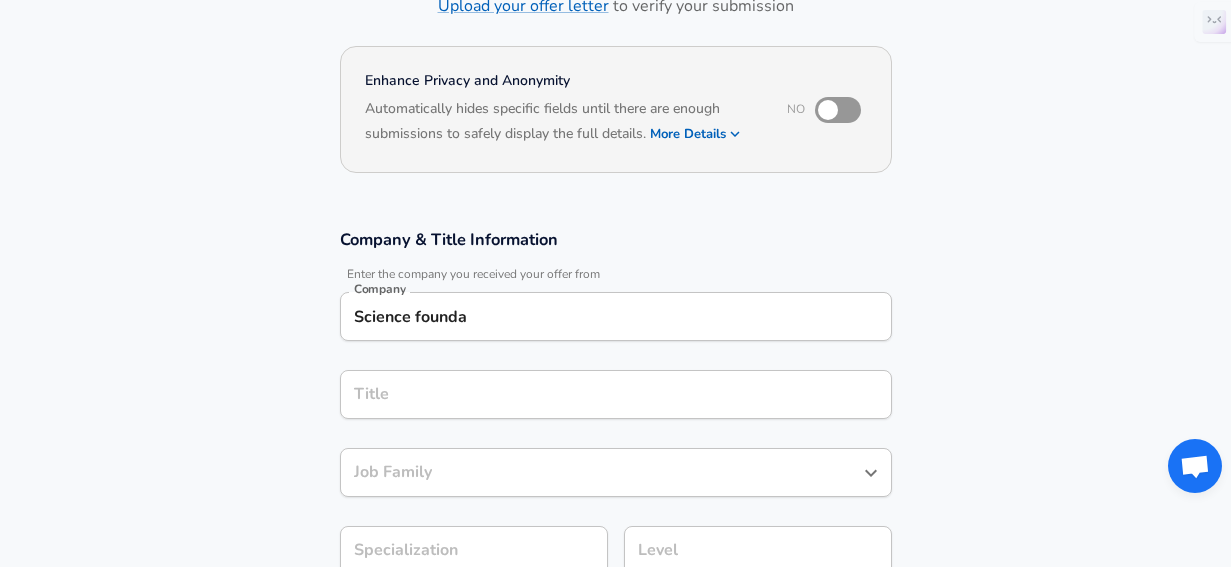 click on "Company & Title Information Enter the company you received your offer from Company Science founda Company Title Title Job Family Job Family Specialization Specialization Level Level" at bounding box center [615, 412] 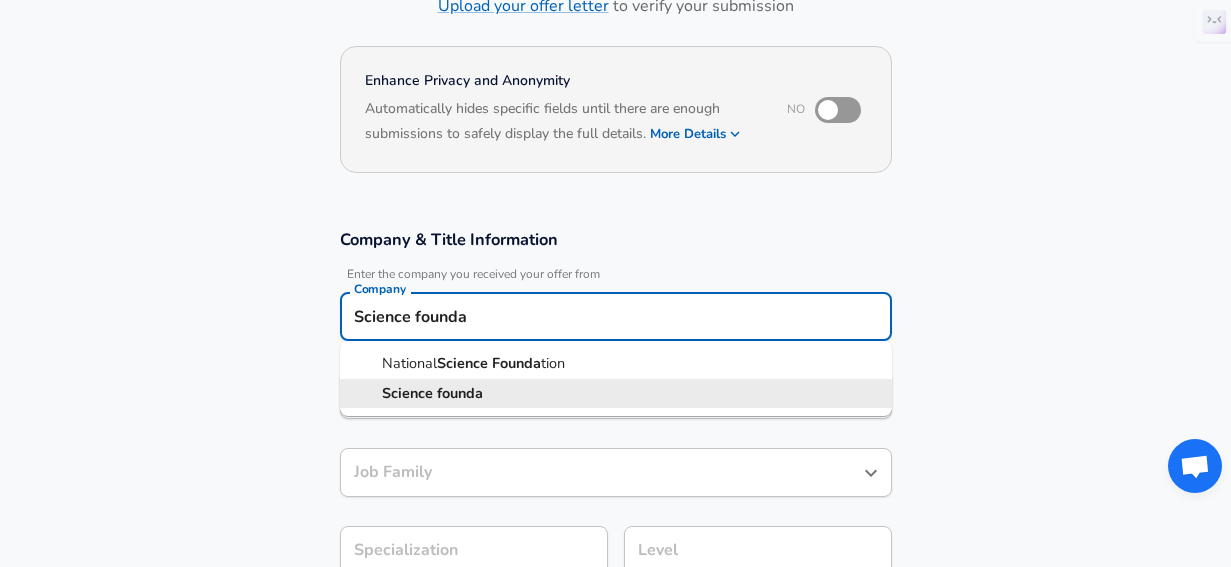 drag, startPoint x: 537, startPoint y: 315, endPoint x: 477, endPoint y: 311, distance: 60.133186 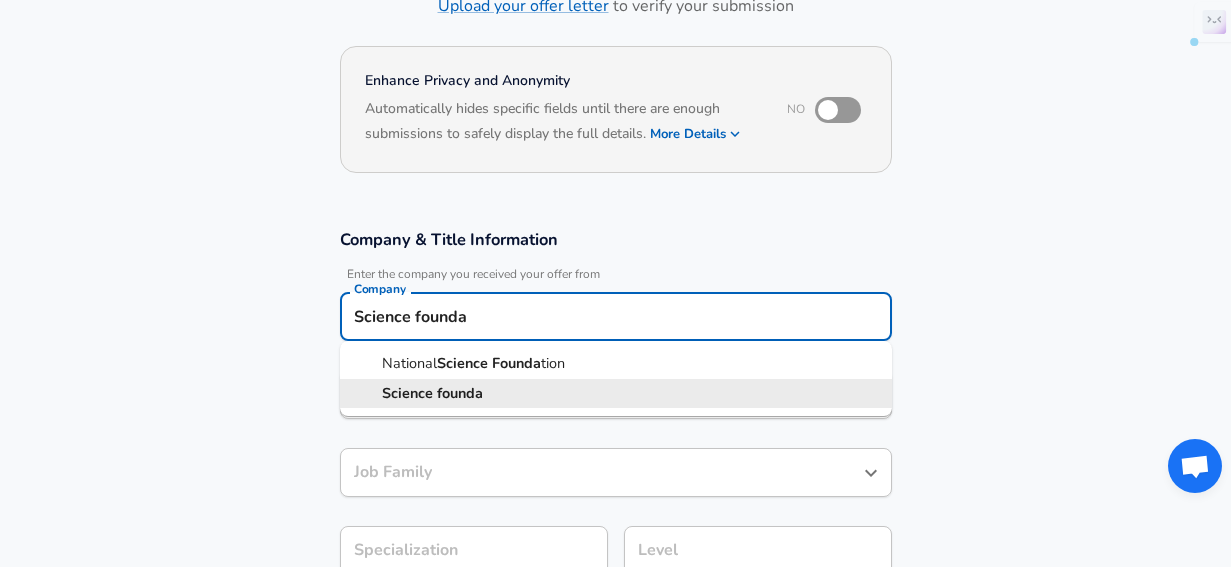 click on "Science founda" at bounding box center [616, 316] 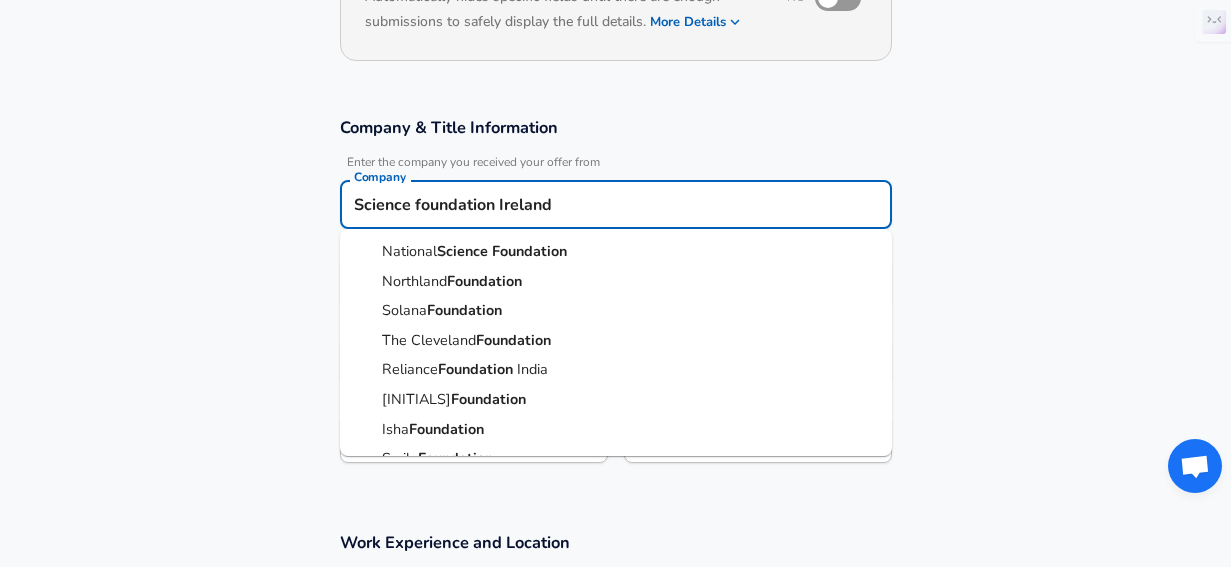scroll, scrollTop: 269, scrollLeft: 0, axis: vertical 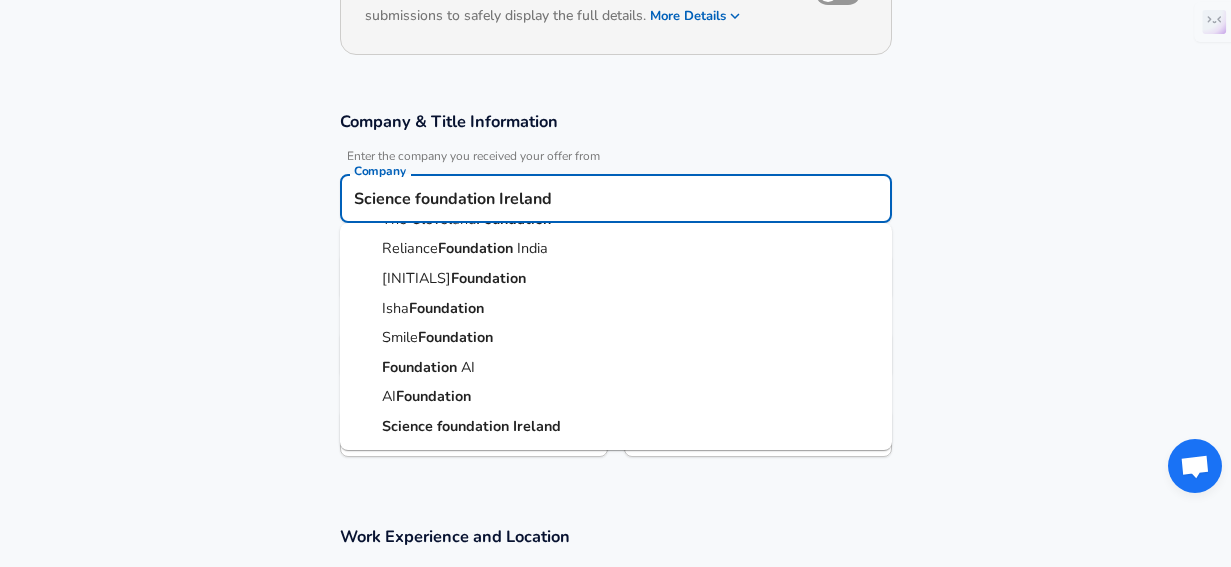 click on "foundation" at bounding box center (475, 426) 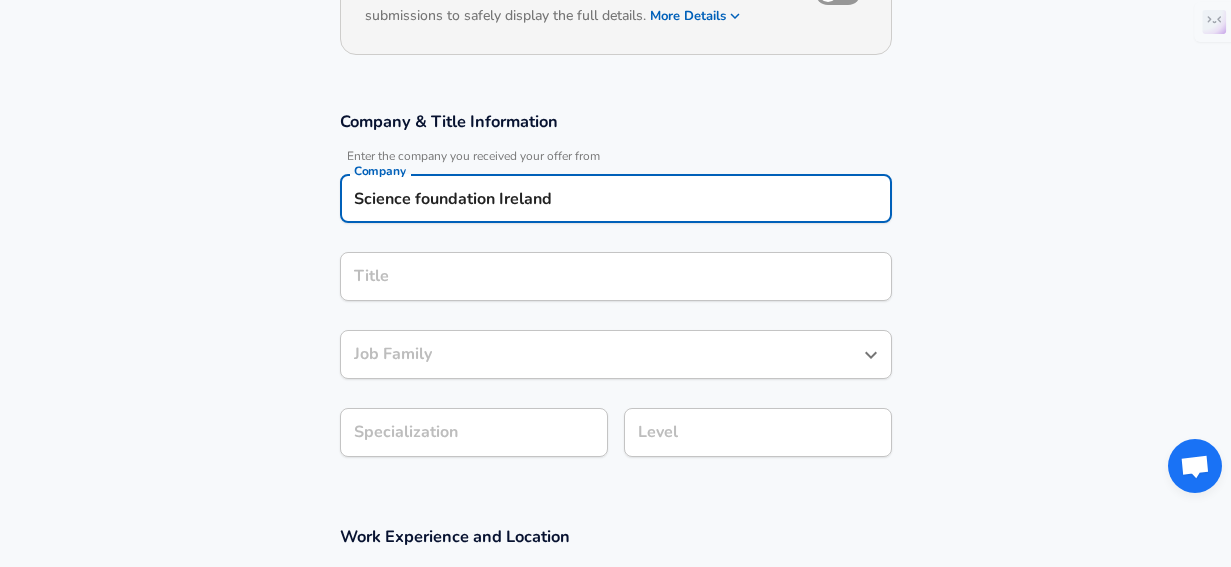 type on "Science foundation Ireland" 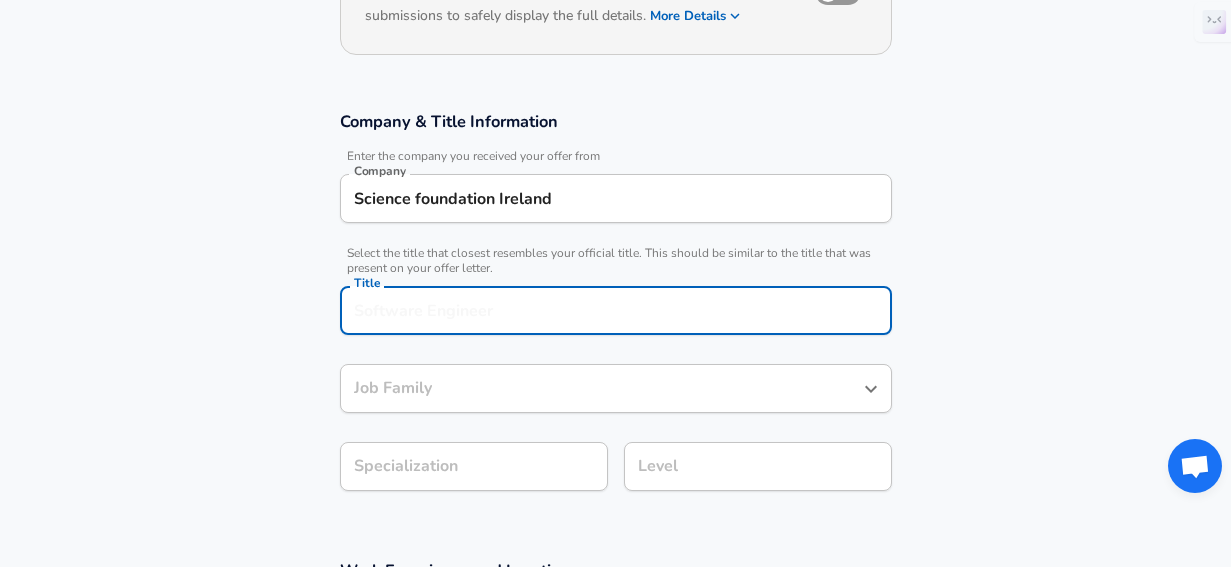 scroll, scrollTop: 309, scrollLeft: 0, axis: vertical 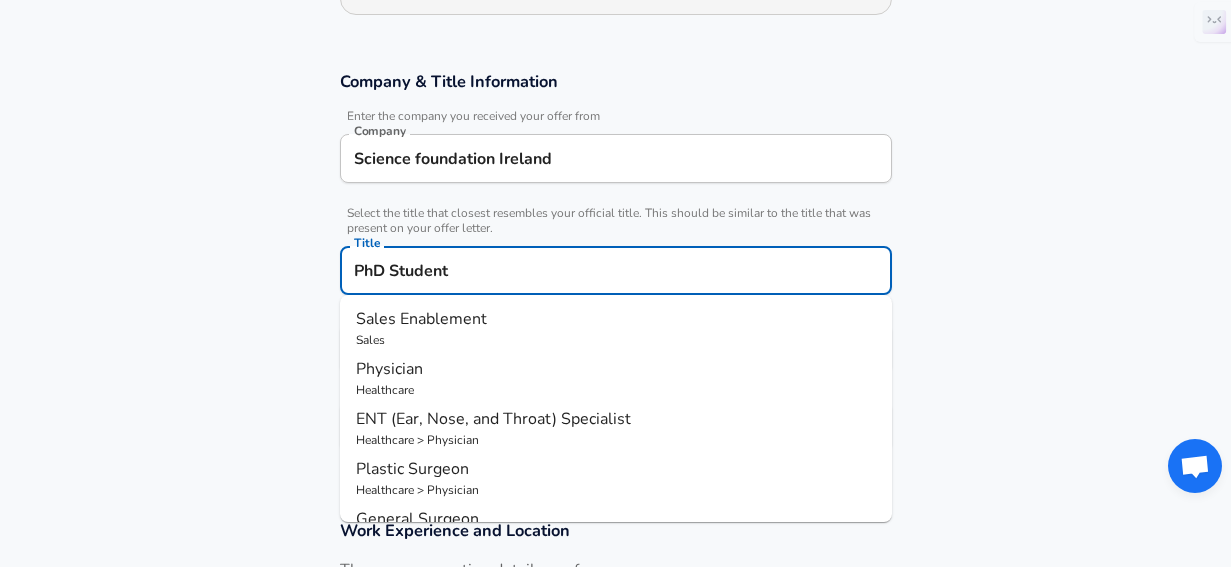 type on "PhD Student" 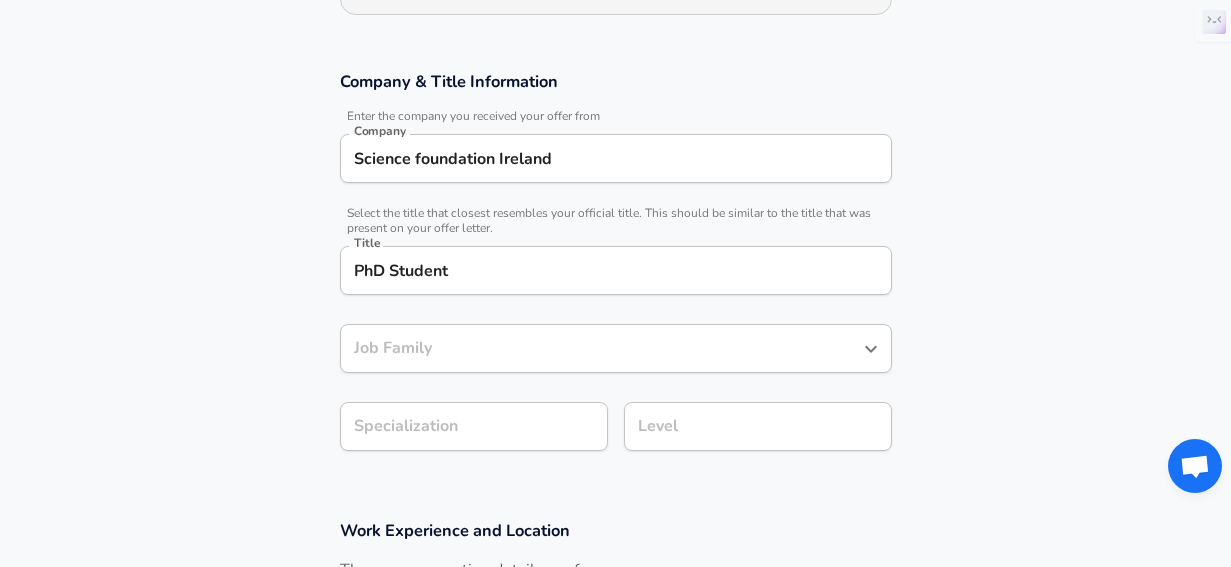 click on "Company & Title Information Enter the company you received your offer from Company Science foundation Ireland Company Select the title that closest resembles your official title. This should be similar to the title that was present on your offer letter. Title PhD Student Title Job Family Job Family Specialization Specialization Level Level" at bounding box center (615, 271) 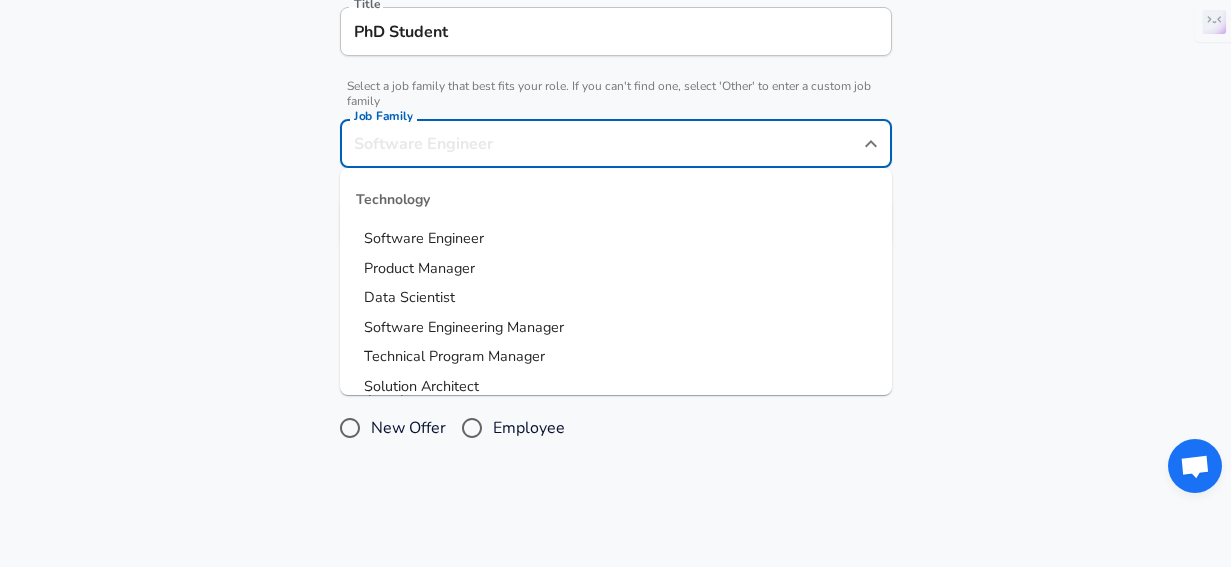 scroll, scrollTop: 549, scrollLeft: 0, axis: vertical 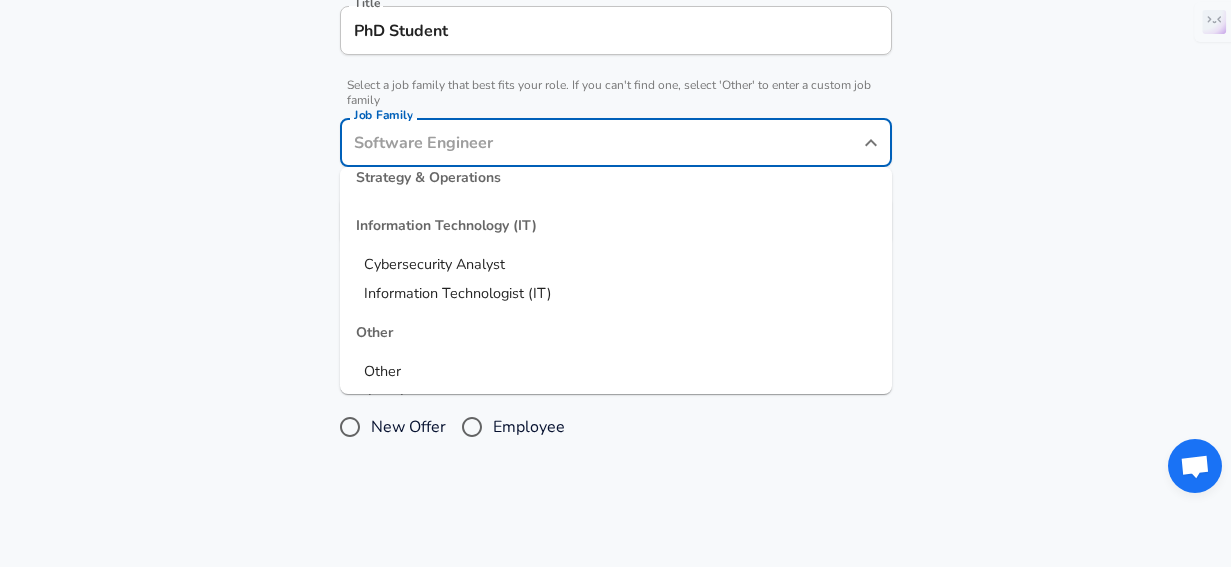click on "Other" at bounding box center (382, 371) 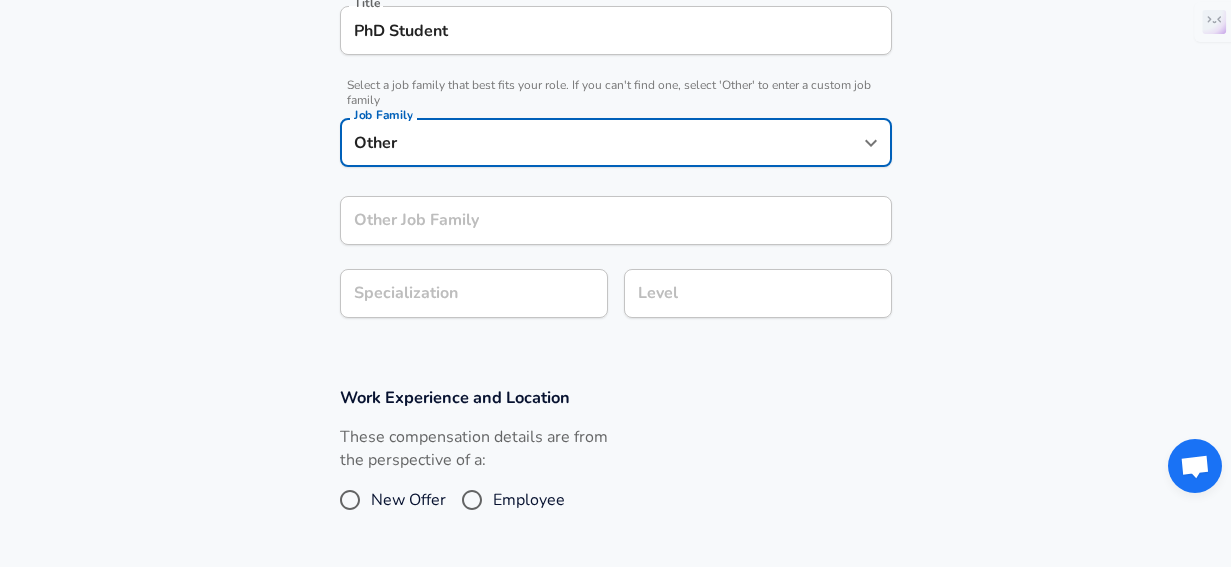 click on "Other Job Family Other Job Family" at bounding box center [616, 220] 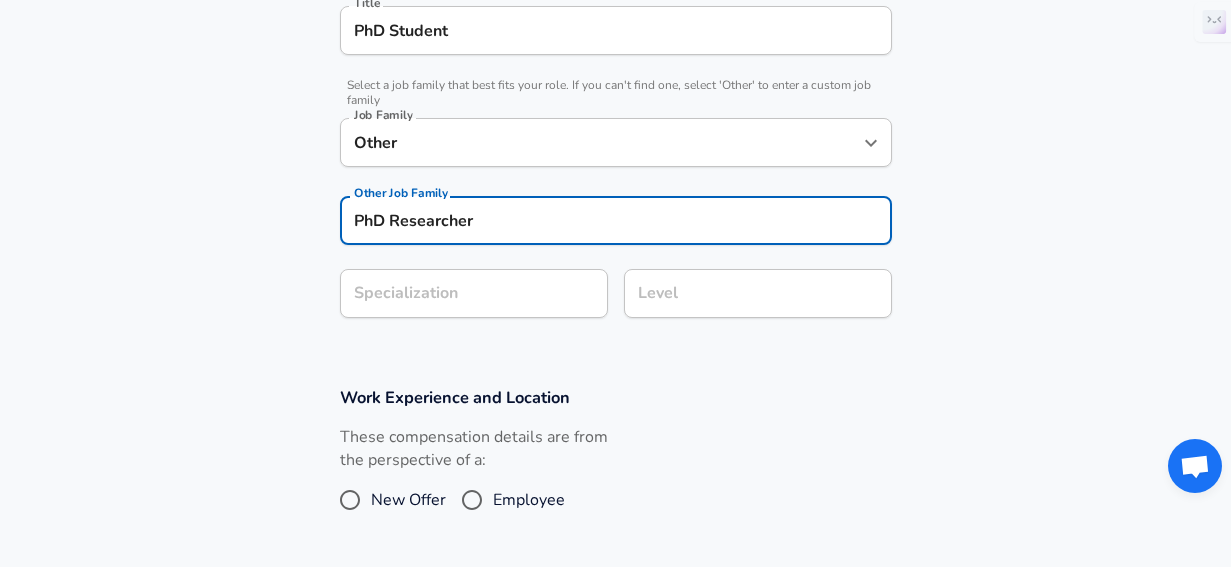 type on "PhD Researcher" 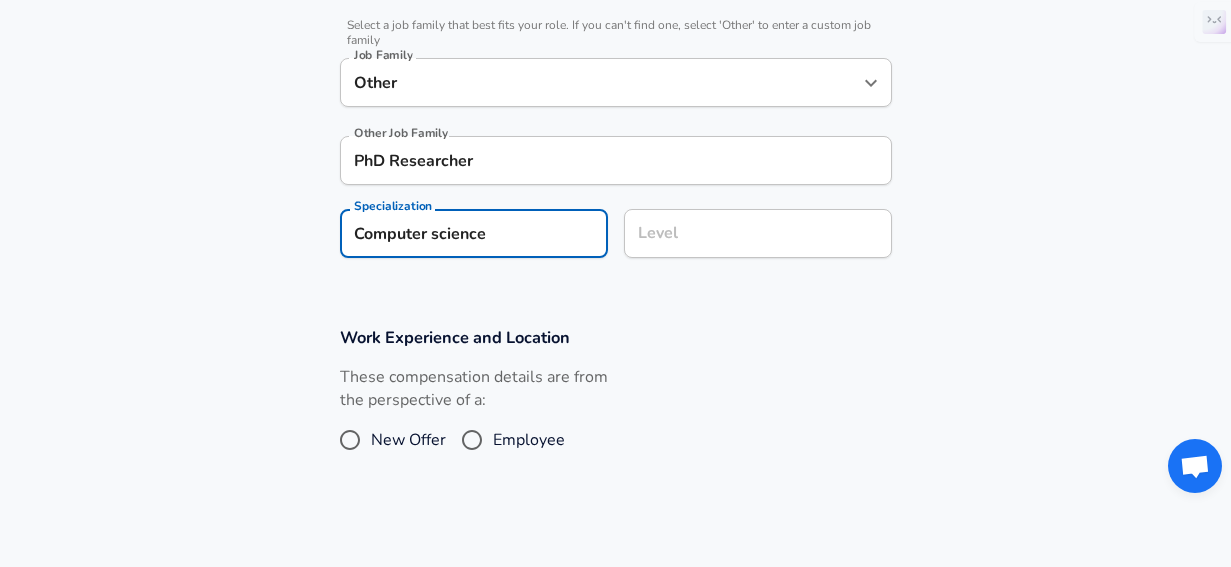 type on "Computer science" 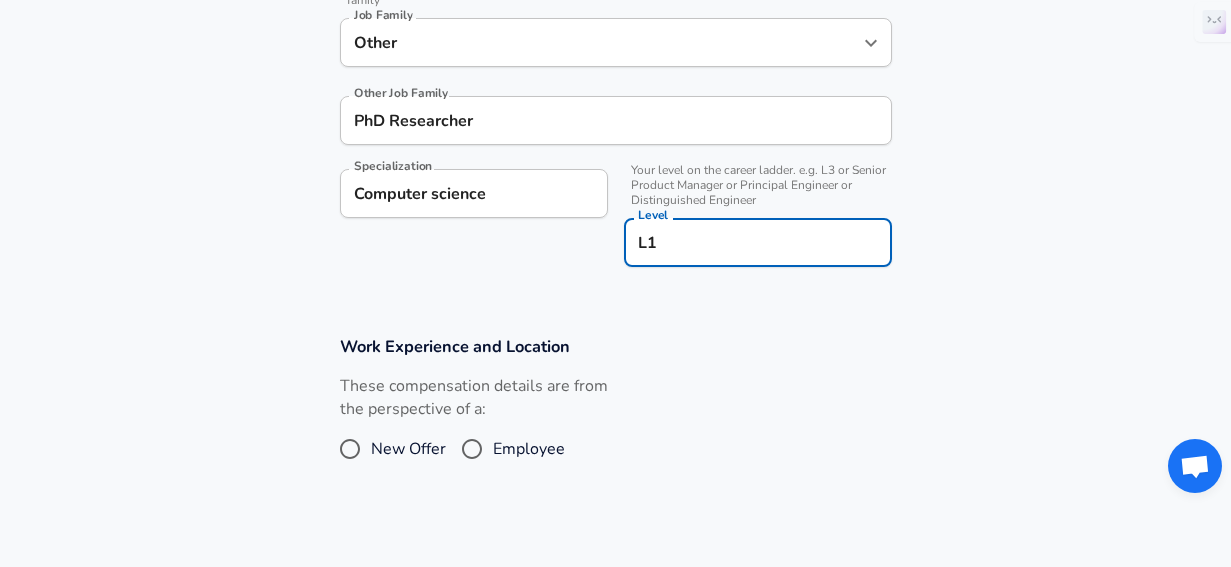 scroll, scrollTop: 1, scrollLeft: 0, axis: vertical 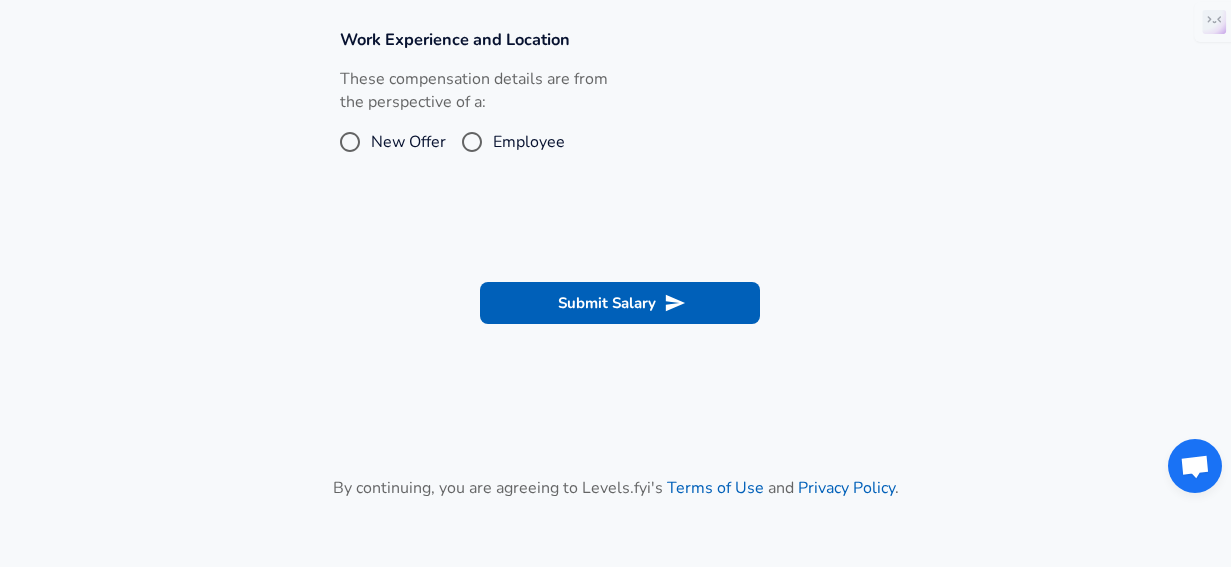 type on "L1" 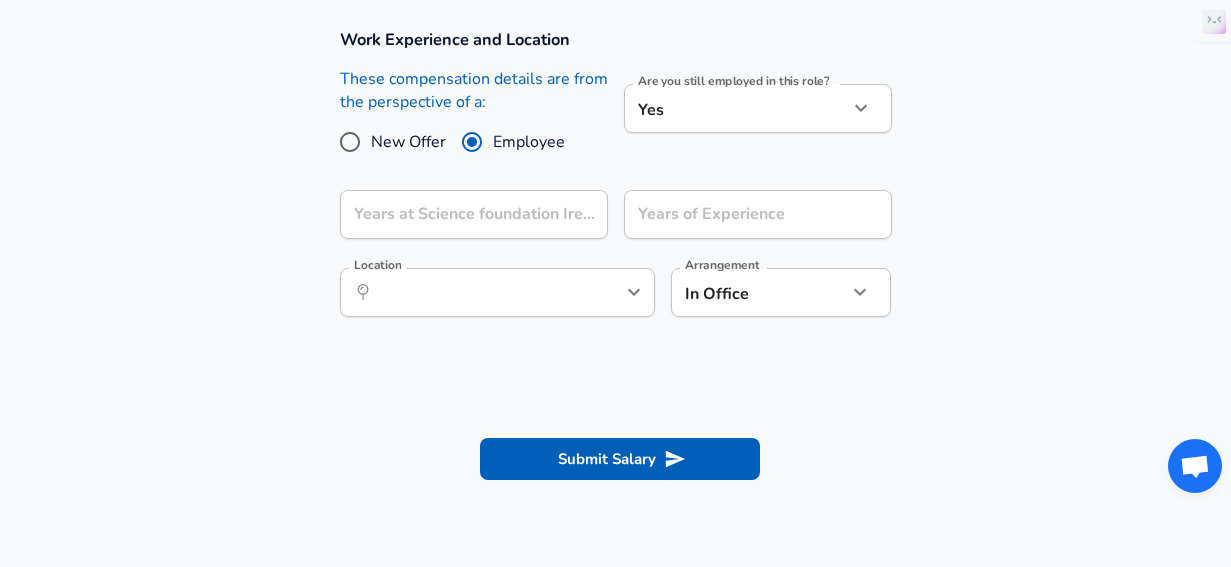 scroll, scrollTop: 0, scrollLeft: 0, axis: both 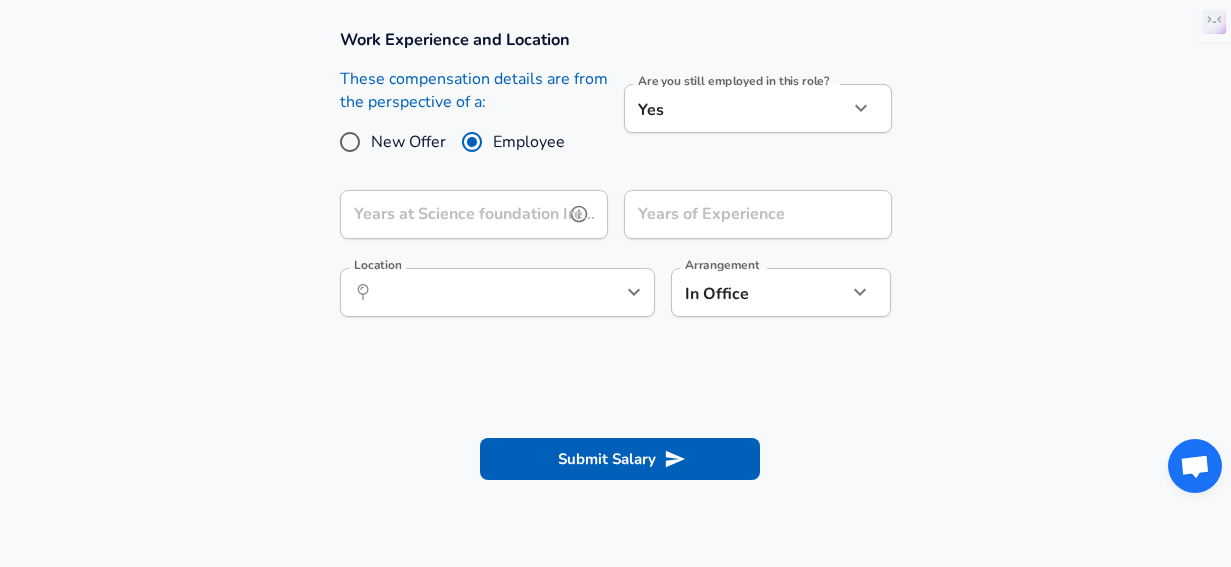 click on "Years at Science foundation Ireland" at bounding box center [452, 214] 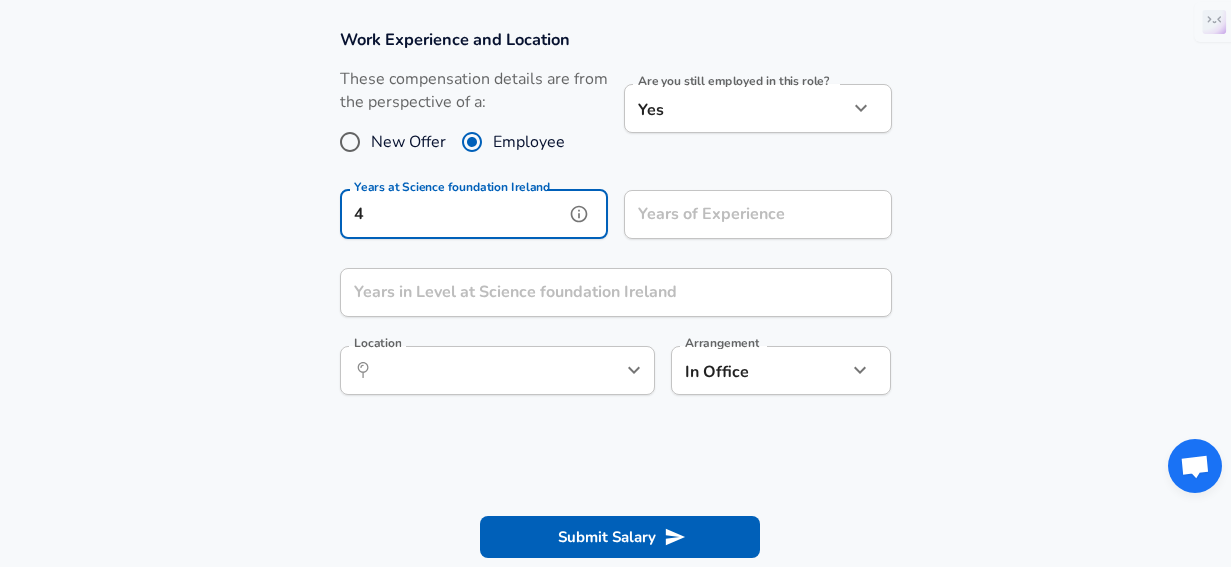 type on "4" 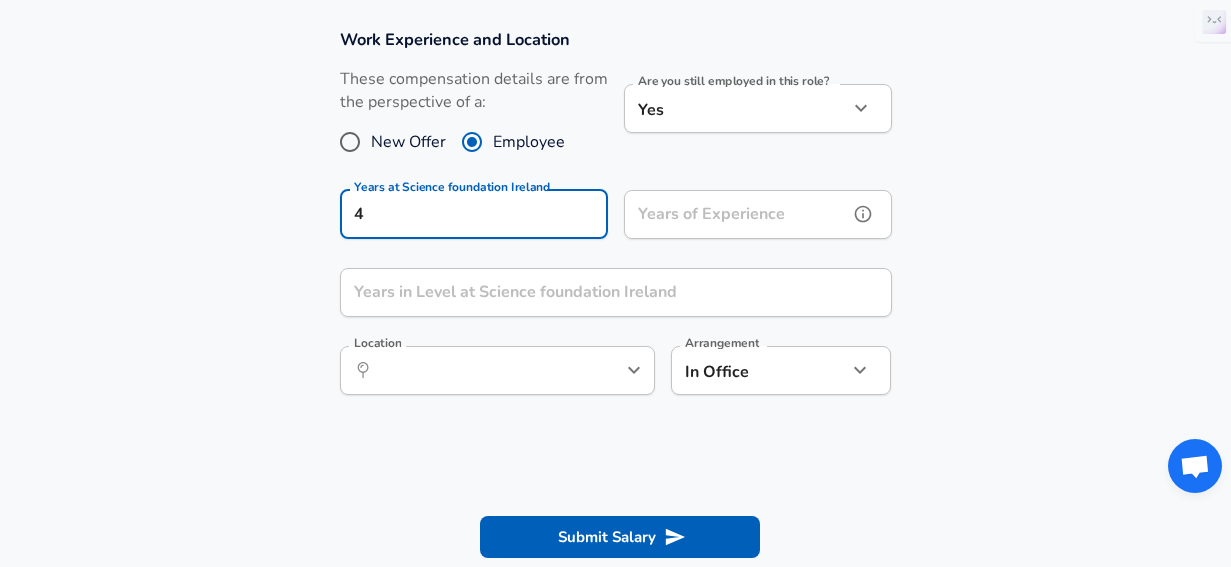 click on "Years of Experience Years of Experience" at bounding box center (758, 217) 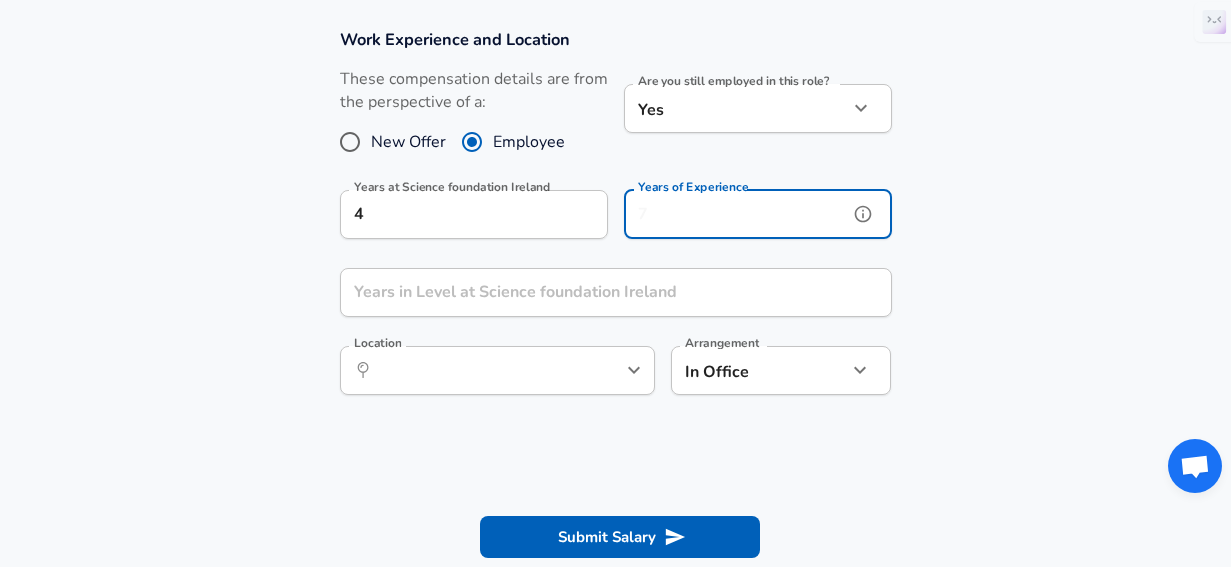 type on "1" 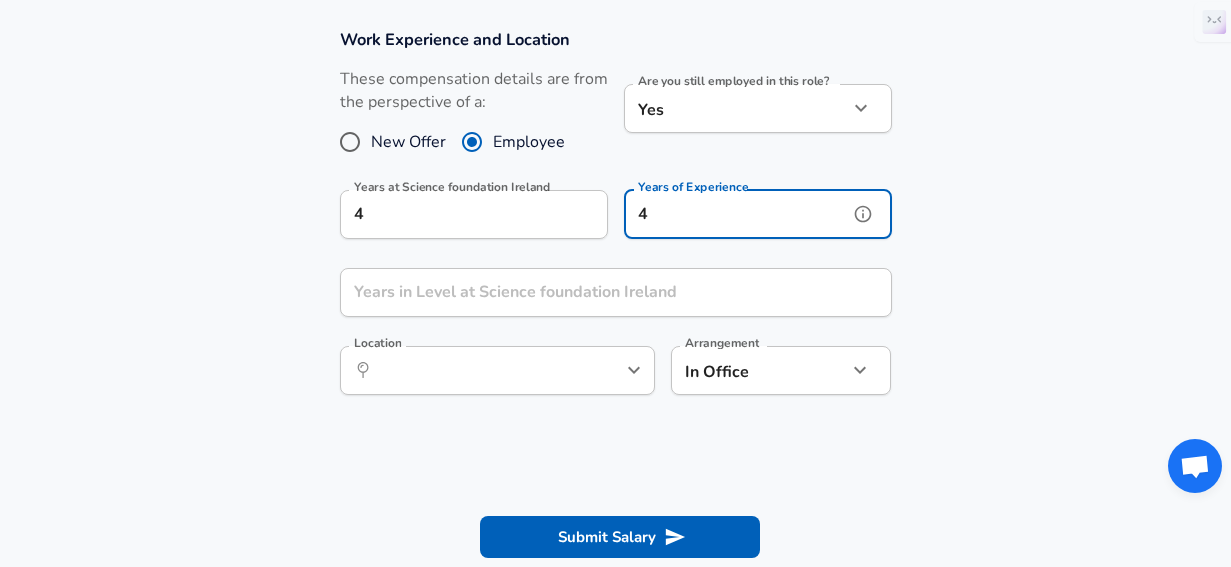 type on "4" 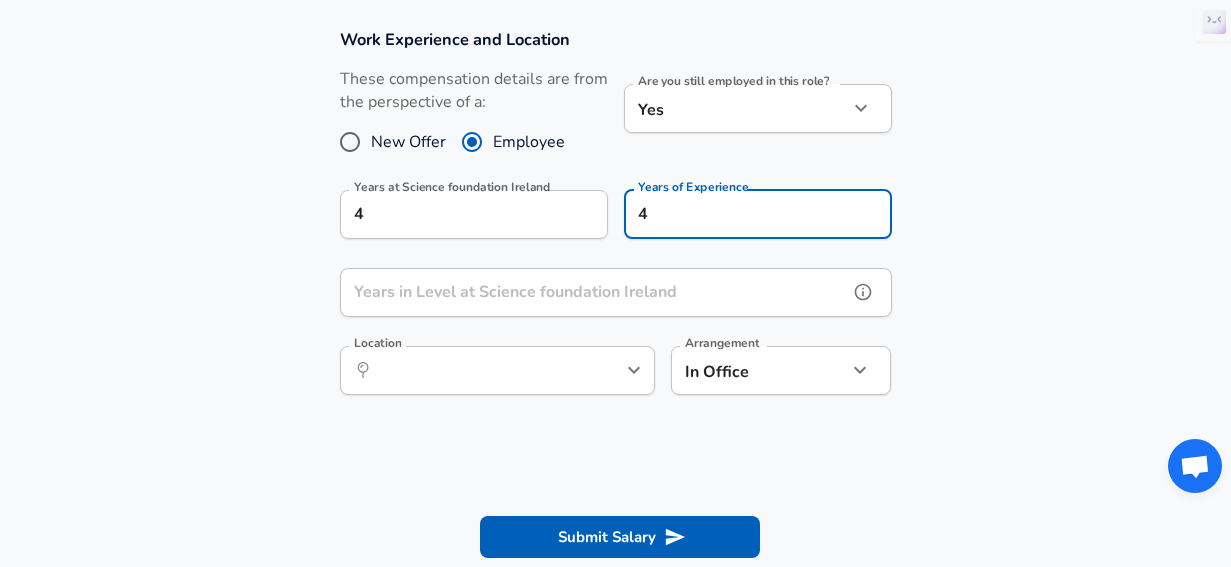 click on "Years in Level at Science foundation Ireland" at bounding box center (594, 292) 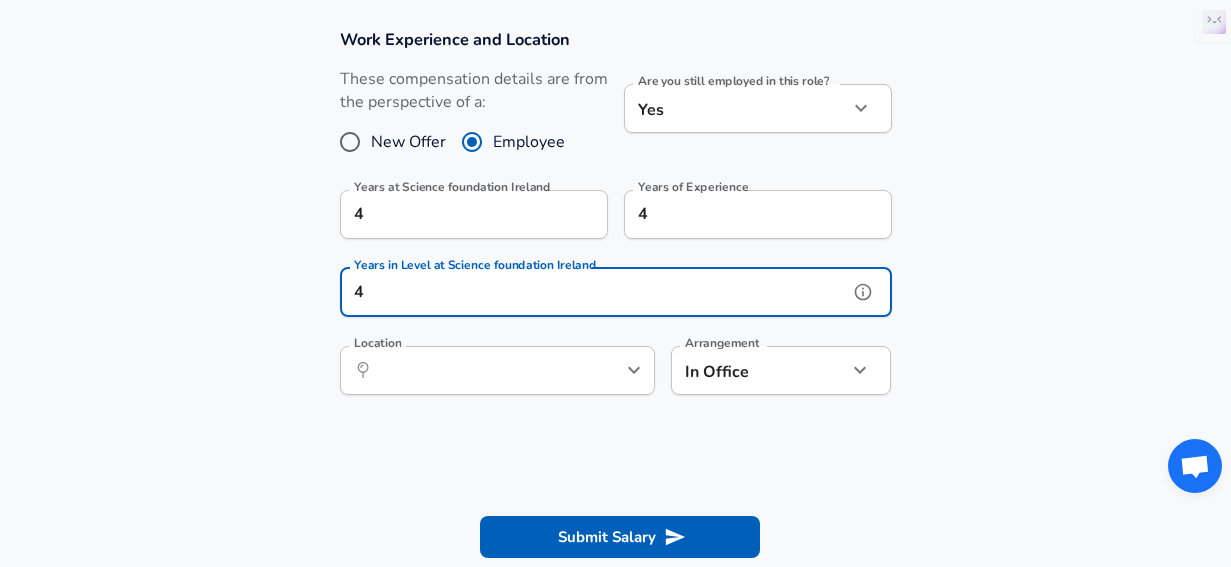 type on "4" 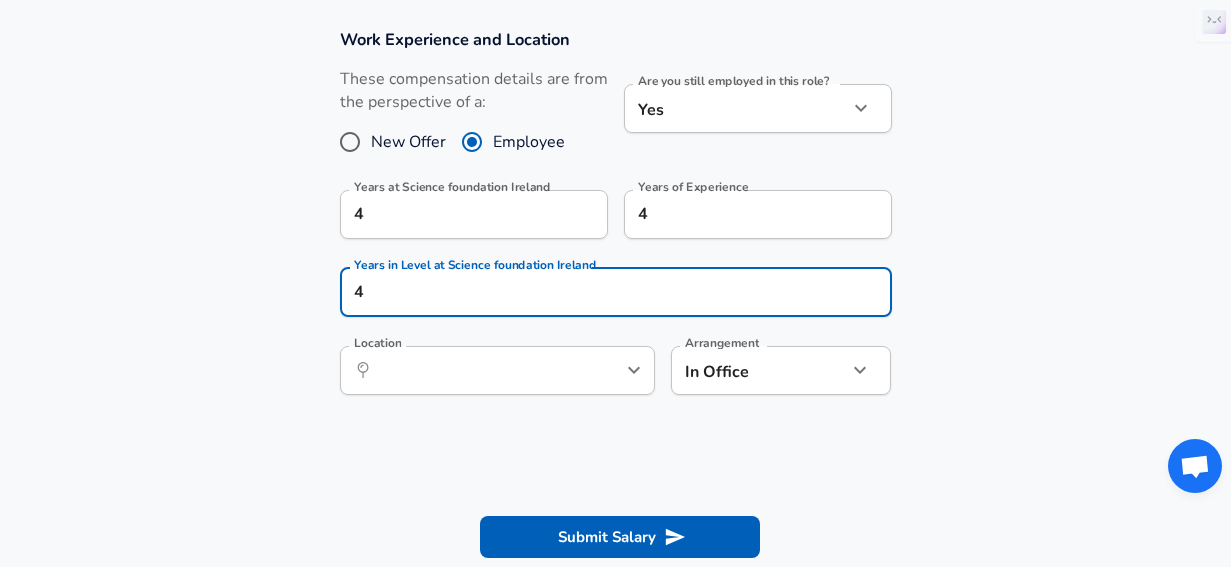 click on "We value your privacy We use cookies to enhance your browsing experience, serve personalized ads or content, and analyze our traffic. By clicking "Accept All", you consent to our use of cookies. Customize    Accept All   Customize Consent Preferences   We use cookies to help you navigate efficiently and perform certain functions. You will find detailed information about all cookies under each consent category below. The cookies that are categorized as "Necessary" are stored on your browser as they are essential for enabling the basic functionalities of the site. ...  Show more Necessary Always Active Necessary cookies are required to enable the basic features of this site, such as providing secure log-in or adjusting your consent preferences. These cookies do not store any personally identifiable data. Cookie _GRECAPTCHA Duration 5 months 27 days Description Google Recaptcha service sets this cookie to identify bots to protect the website against malicious spam attacks. Cookie __stripe_mid Duration 1 year MR" at bounding box center (615, -673) 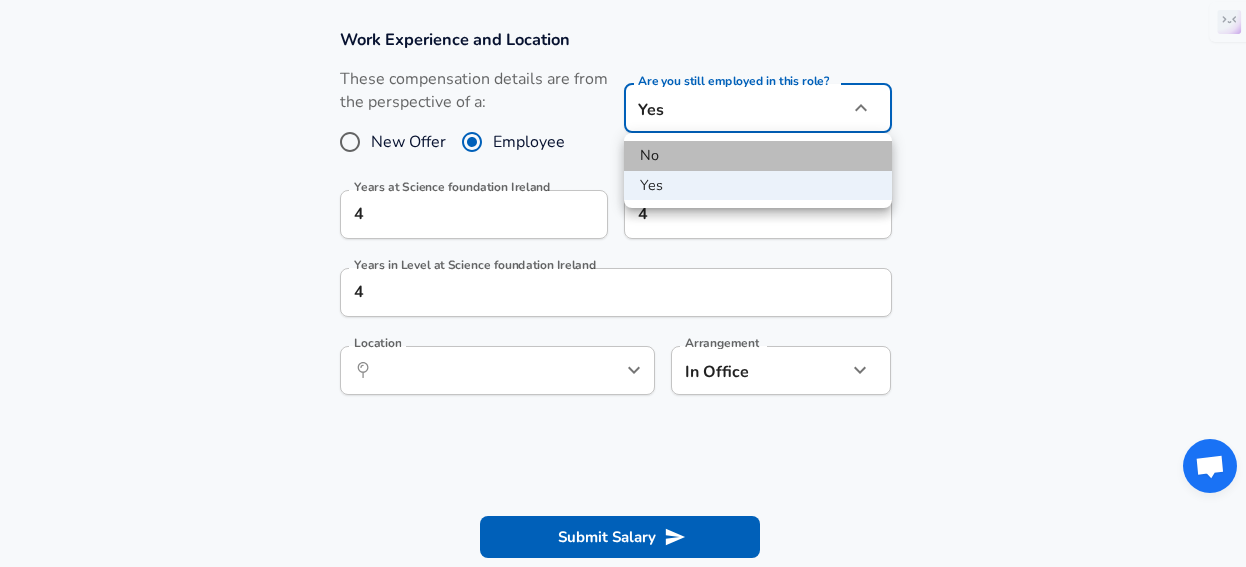 click on "No" at bounding box center [758, 156] 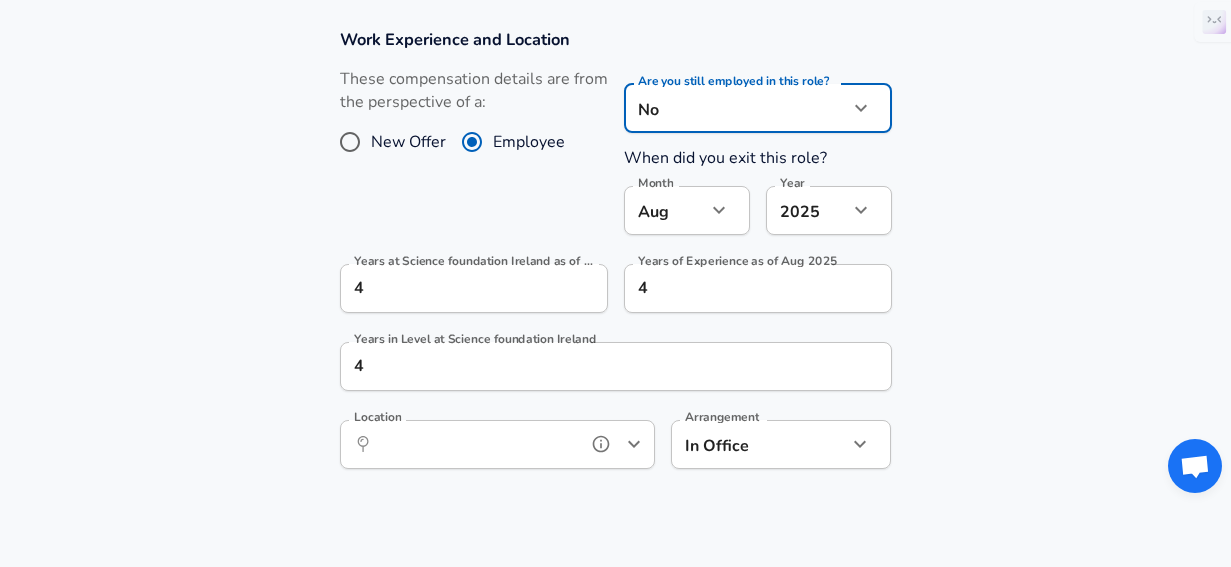 click on "Location" at bounding box center (475, 444) 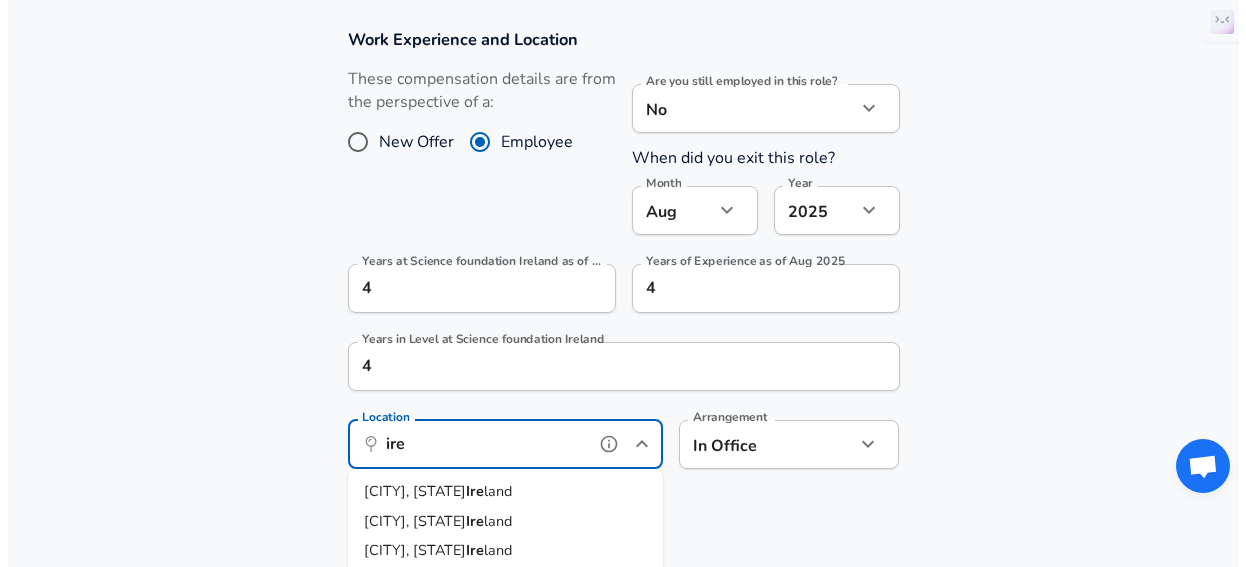 scroll, scrollTop: 1, scrollLeft: 0, axis: vertical 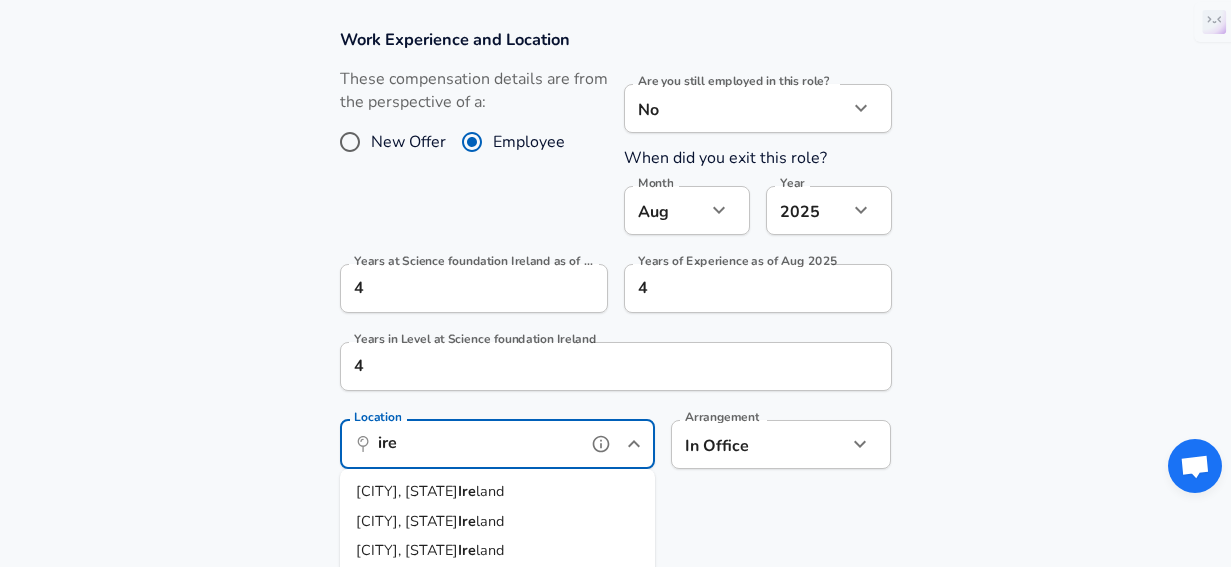 click on "[CITY], [STATE]" at bounding box center (407, 491) 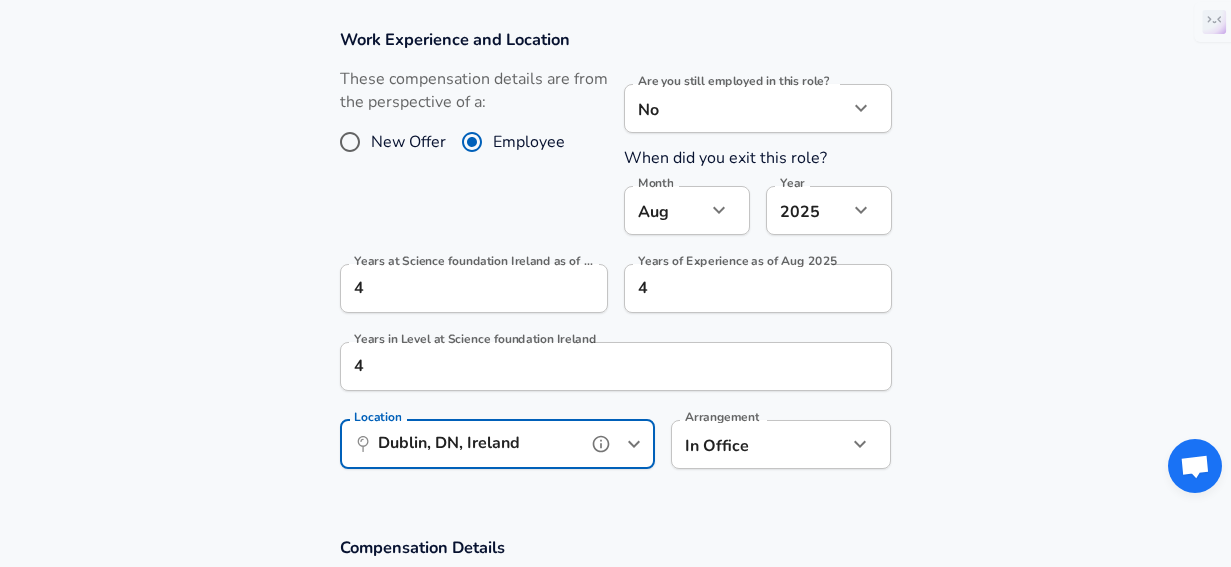 type on "Dublin, DN, Ireland" 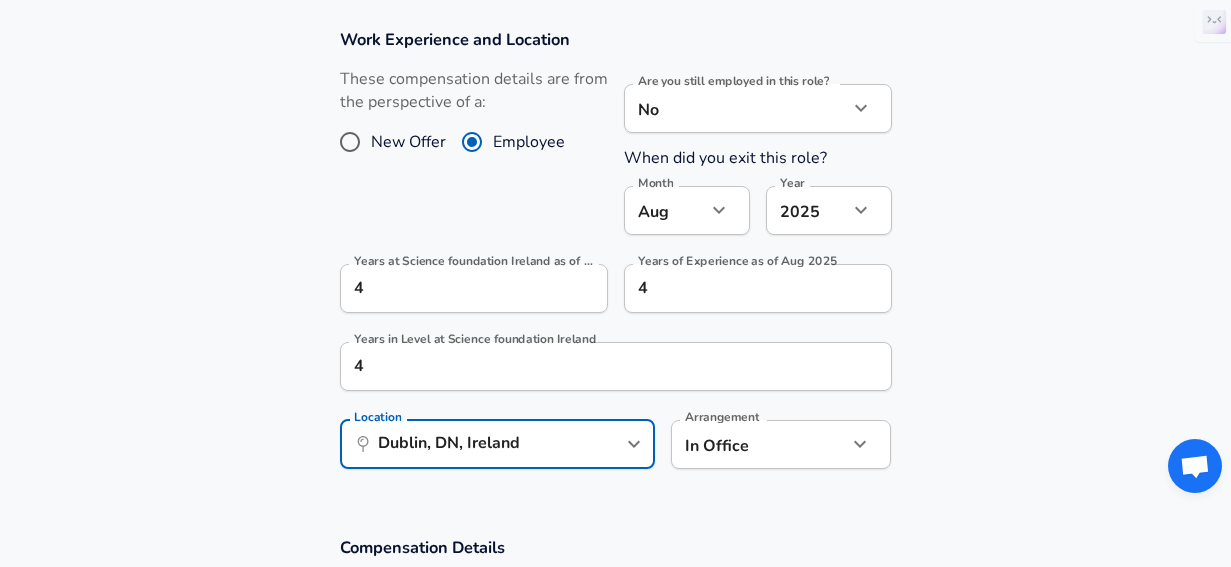 click on "We value your privacy We use cookies to enhance your browsing experience, serve personalized ads or content, and analyze our traffic. By clicking "Accept All", you consent to our use of cookies. Customize    Accept All   Customize Consent Preferences   We use cookies to help you navigate efficiently and perform certain functions. You will find detailed information about all cookies under each consent category below. The cookies that are categorized as "Necessary" are stored on your browser as they are essential for enabling the basic functionalities of the site. ...  Show more Necessary Always Active Necessary cookies are required to enable the basic features of this site, such as providing secure log-in or adjusting your consent preferences. These cookies do not store any personally identifiable data. Cookie _GRECAPTCHA Duration 5 months 27 days Description Google Recaptcha service sets this cookie to identify bots to protect the website against malicious spam attacks. Cookie __stripe_mid Duration 1 year MR" at bounding box center (615, -673) 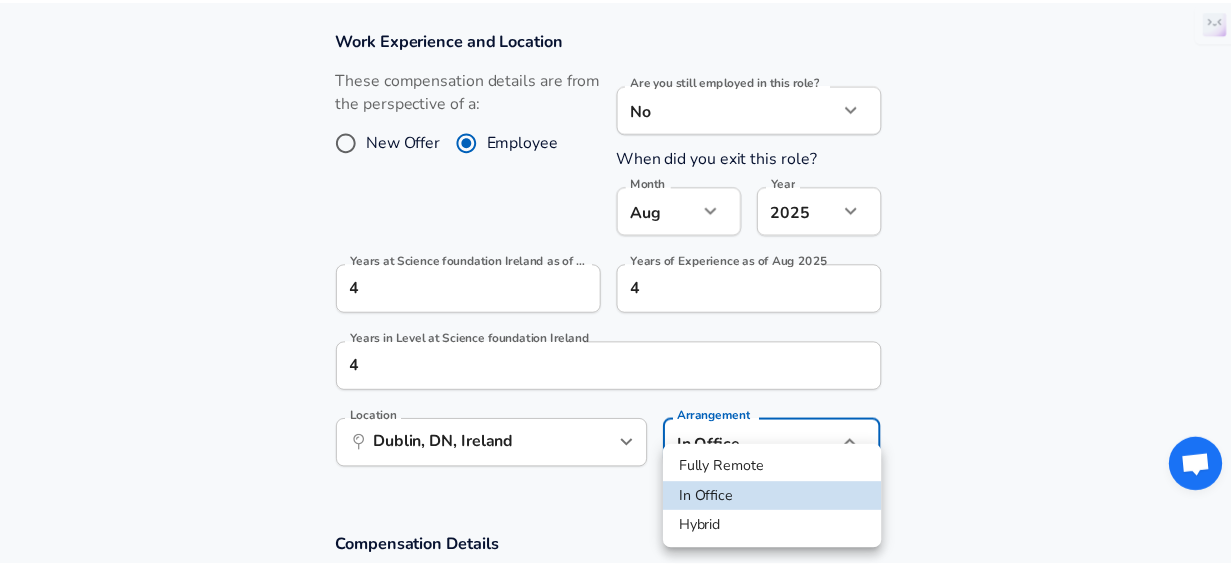 scroll, scrollTop: 0, scrollLeft: 0, axis: both 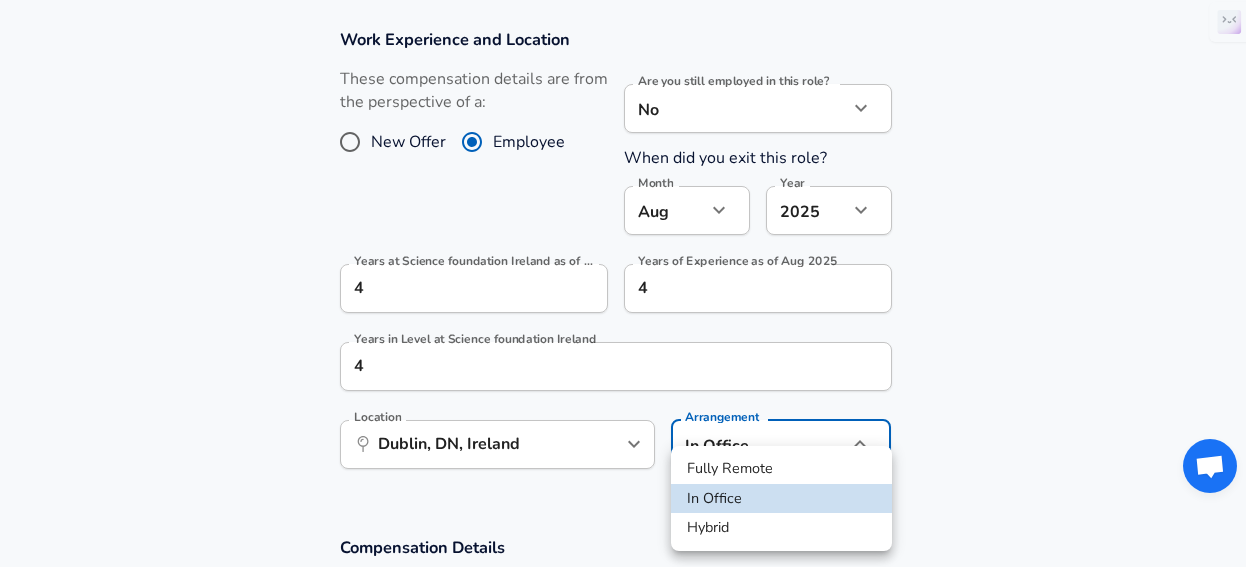 click on "Hybrid" at bounding box center (781, 528) 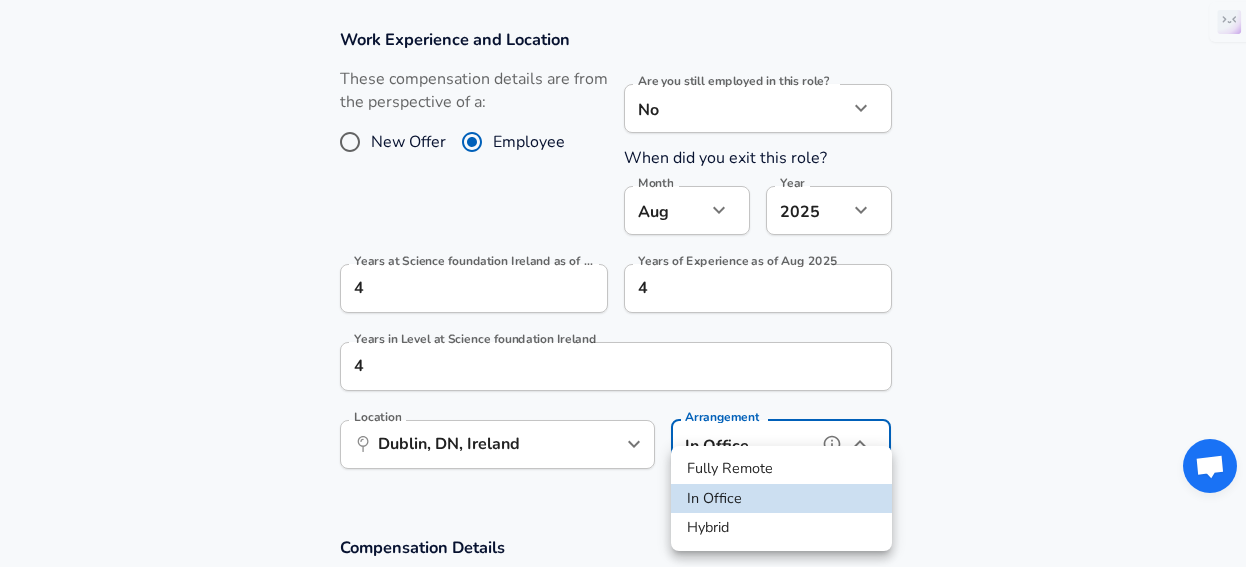 type on "hybrid" 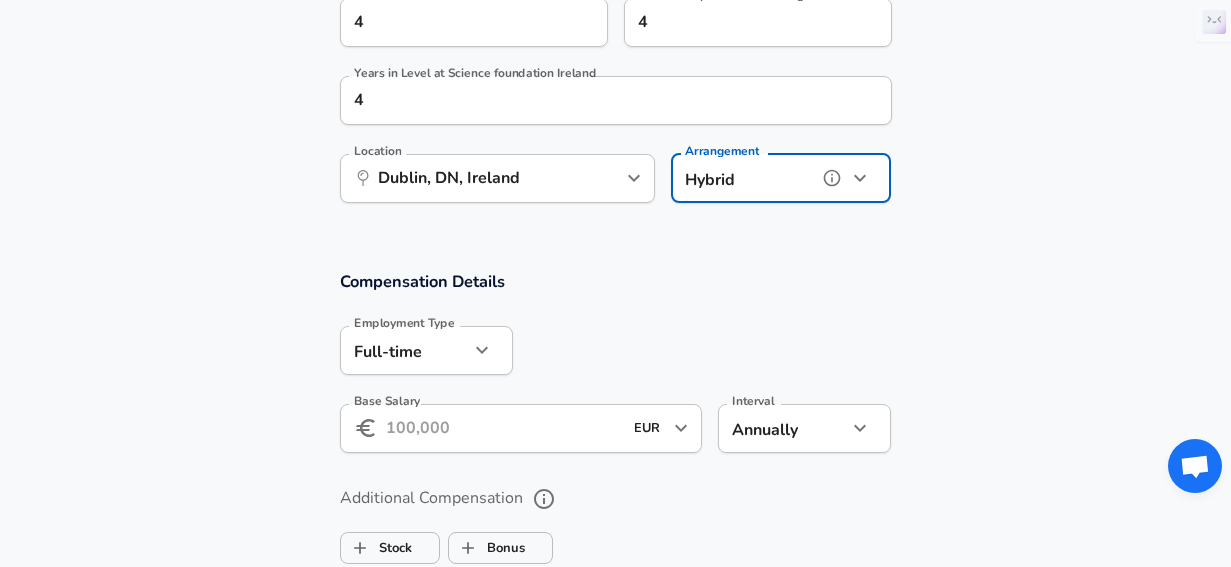 scroll, scrollTop: 1223, scrollLeft: 0, axis: vertical 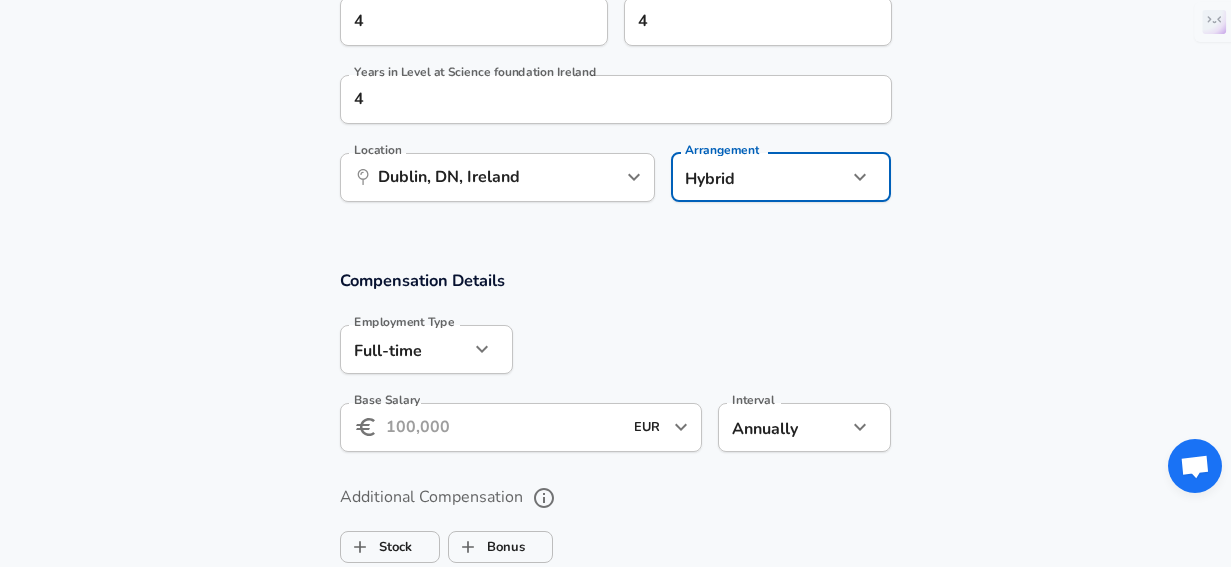 click on "Base Salary" at bounding box center [504, 427] 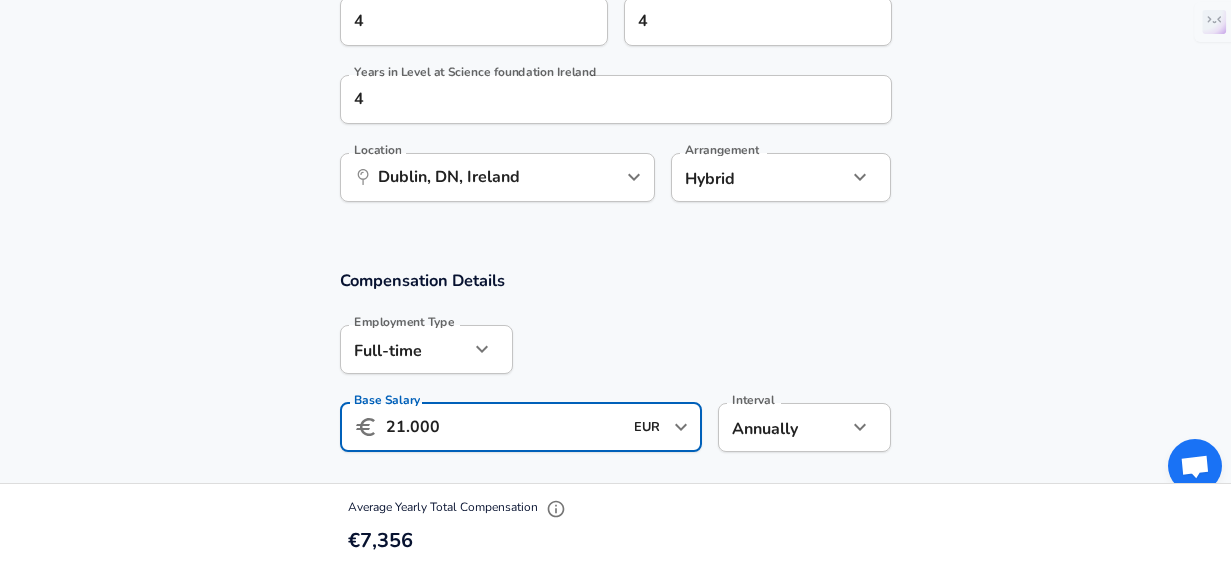 type on "21.000" 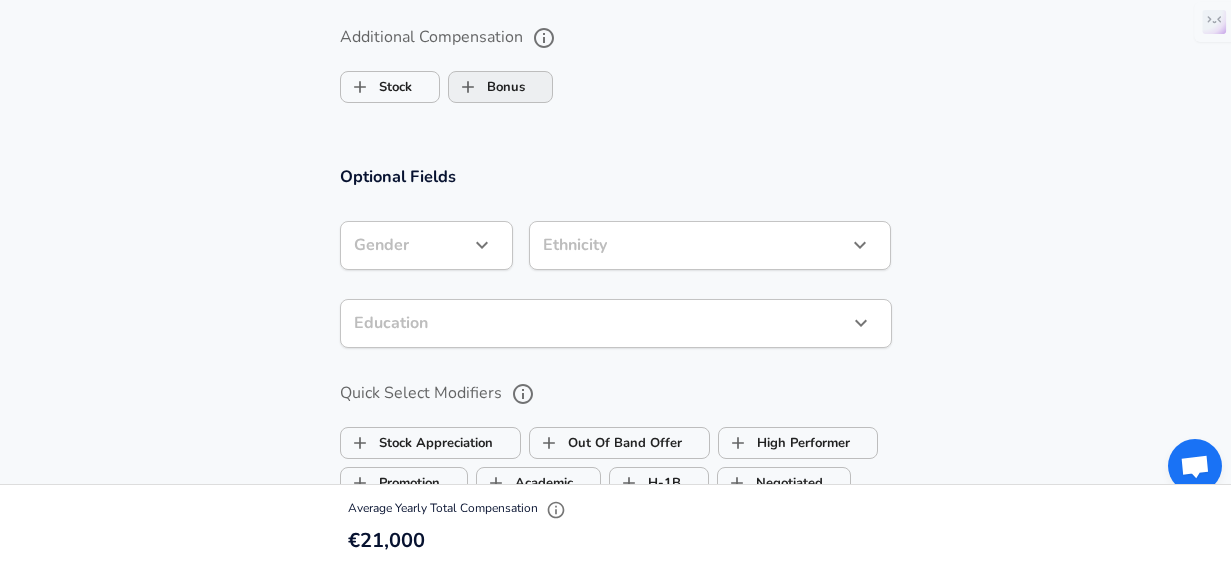 scroll, scrollTop: 1684, scrollLeft: 0, axis: vertical 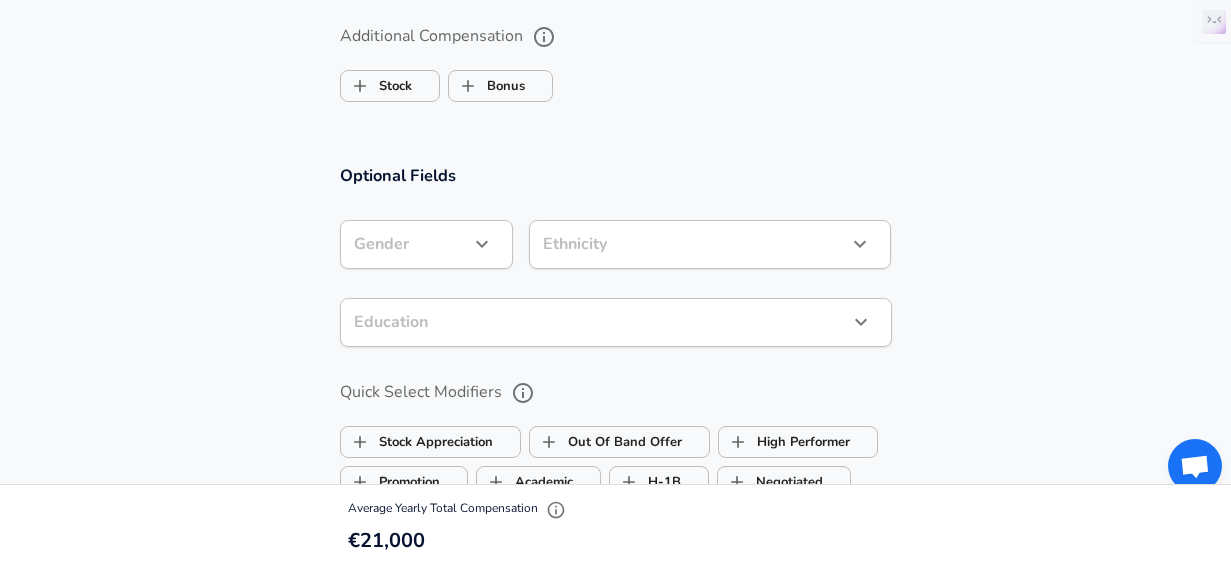 click 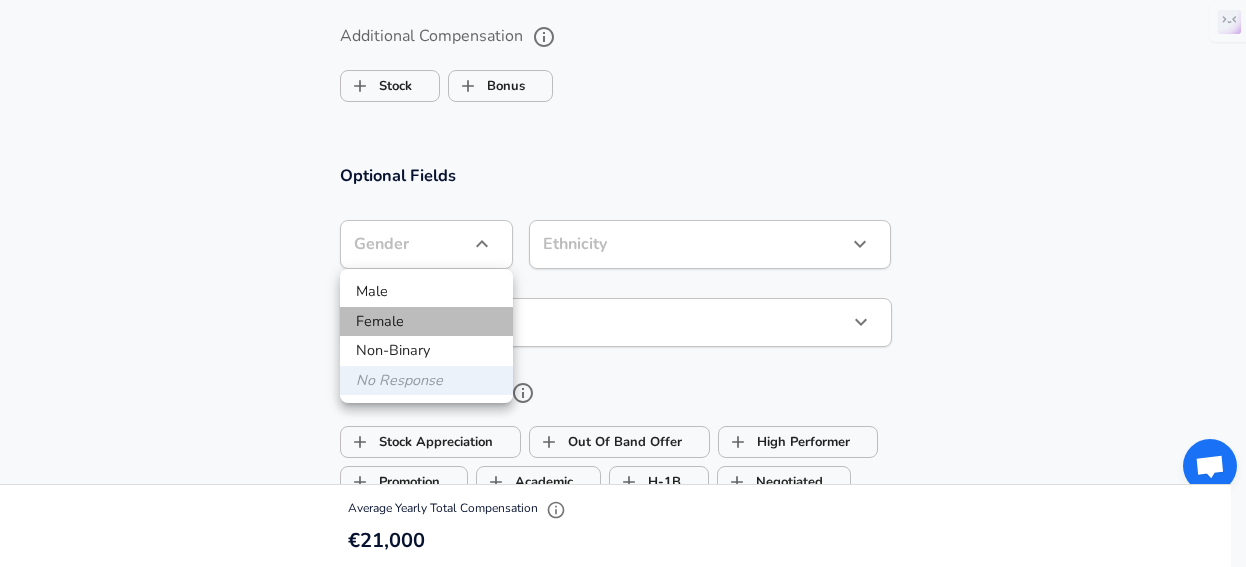click on "Female" at bounding box center (426, 322) 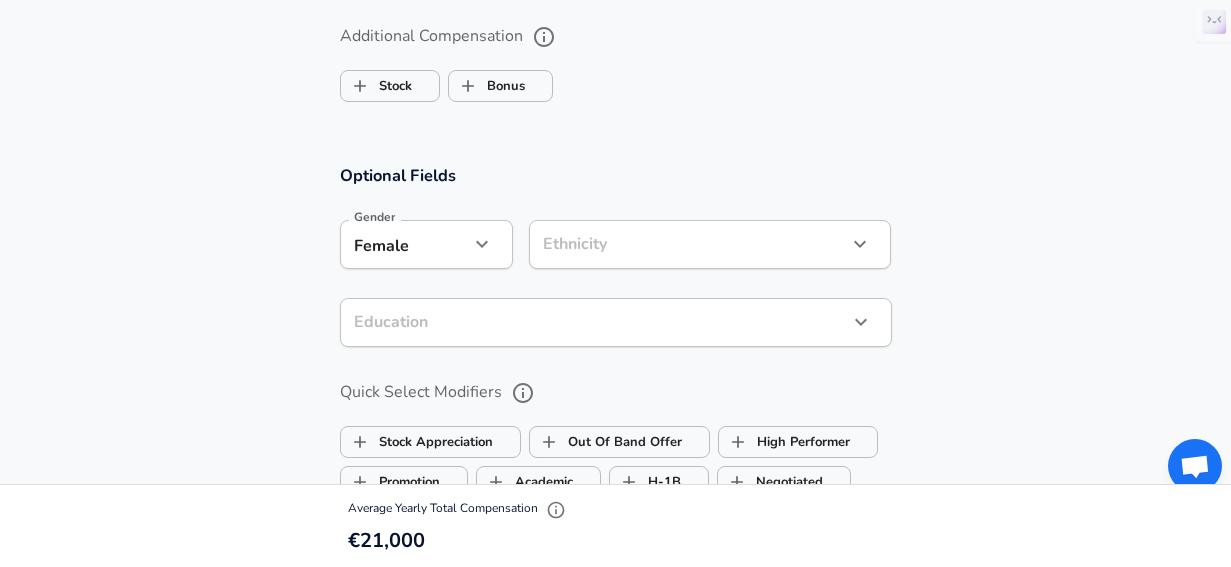 click on "We value your privacy We use cookies to enhance your browsing experience, serve personalized ads or content, and analyze our traffic. By clicking "Accept All", you consent to our use of cookies. Customize    Accept All   Customize Consent Preferences   We use cookies to help you navigate efficiently and perform certain functions. You will find detailed information about all cookies under each consent category below. The cookies that are categorized as "Necessary" are stored on your browser as they are essential for enabling the basic functionalities of the site. ...  Show more Necessary Always Active Necessary cookies are required to enable the basic features of this site, such as providing secure log-in or adjusting your consent preferences. These cookies do not store any personally identifiable data. Cookie _GRECAPTCHA Duration 5 months 27 days Description Google Recaptcha service sets this cookie to identify bots to protect the website against malicious spam attacks. Cookie __stripe_mid Duration 1 year MR" at bounding box center (615, -1401) 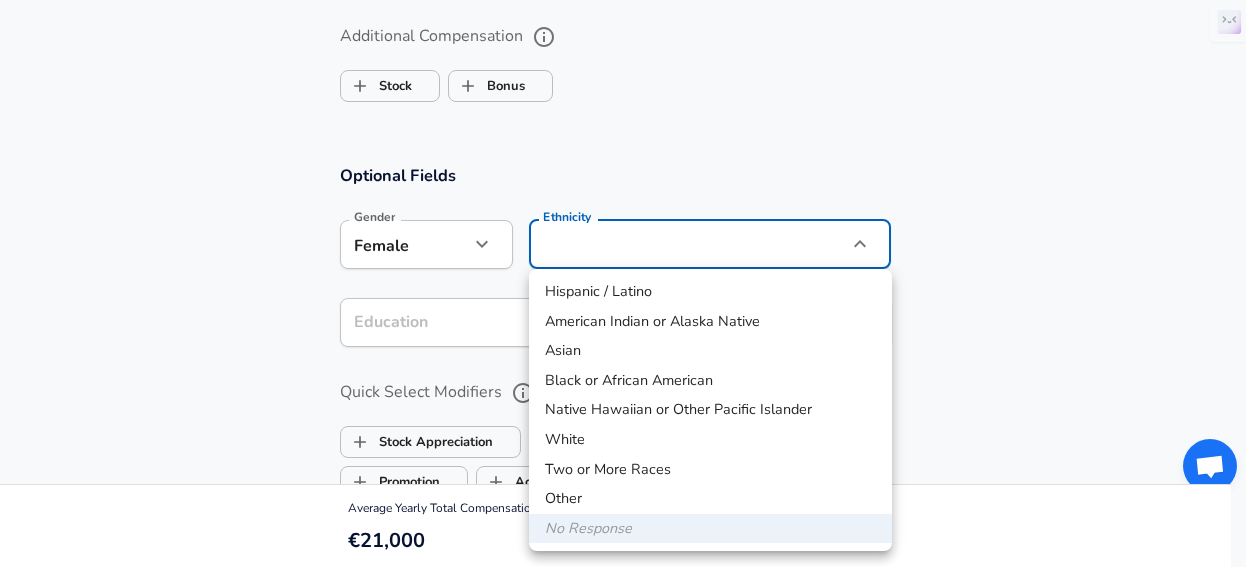 click on "White" at bounding box center [710, 440] 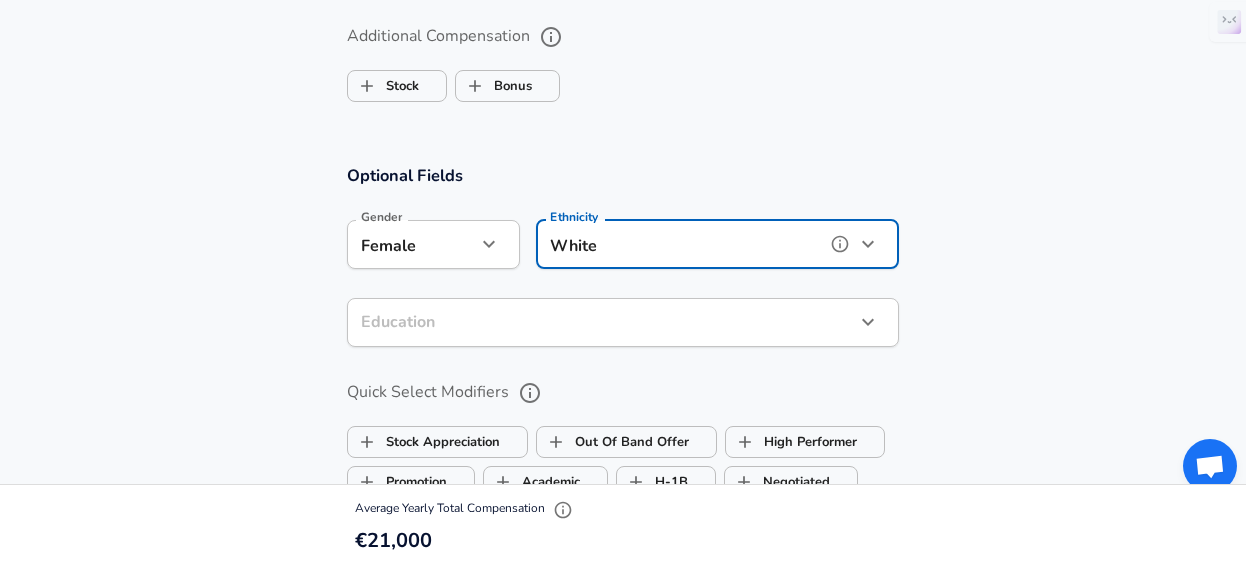 type on "White" 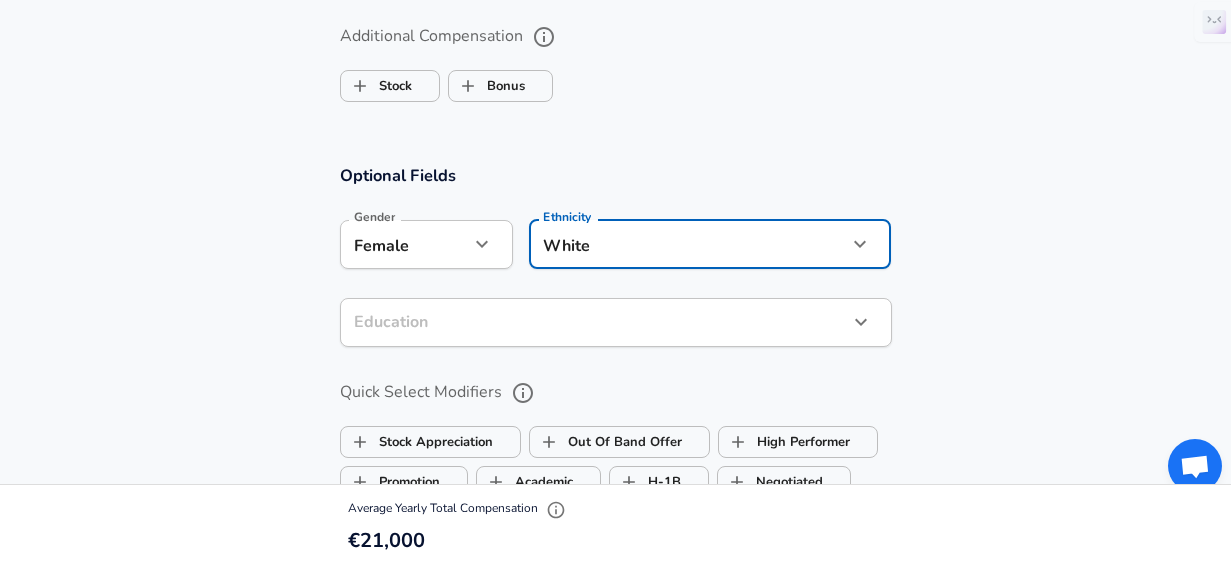 click on "We value your privacy We use cookies to enhance your browsing experience, serve personalized ads or content, and analyze our traffic. By clicking "Accept All", you consent to our use of cookies. Customize    Accept All   Customize Consent Preferences   We use cookies to help you navigate efficiently and perform certain functions. You will find detailed information about all cookies under each consent category below. The cookies that are categorized as "Necessary" are stored on your browser as they are essential for enabling the basic functionalities of the site. ...  Show more Necessary Always Active Necessary cookies are required to enable the basic features of this site, such as providing secure log-in or adjusting your consent preferences. These cookies do not store any personally identifiable data. Cookie _GRECAPTCHA Duration 5 months 27 days Description Google Recaptcha service sets this cookie to identify bots to protect the website against malicious spam attacks. Cookie __stripe_mid Duration 1 year MR" at bounding box center (615, -1401) 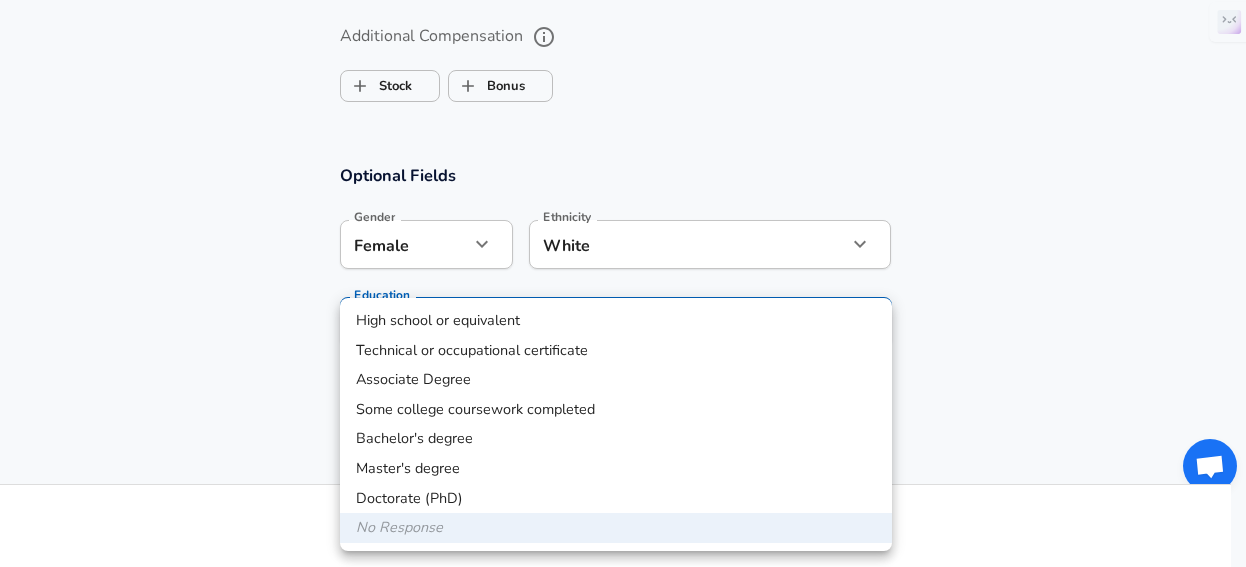 click on "Bachelor's degree" at bounding box center [616, 439] 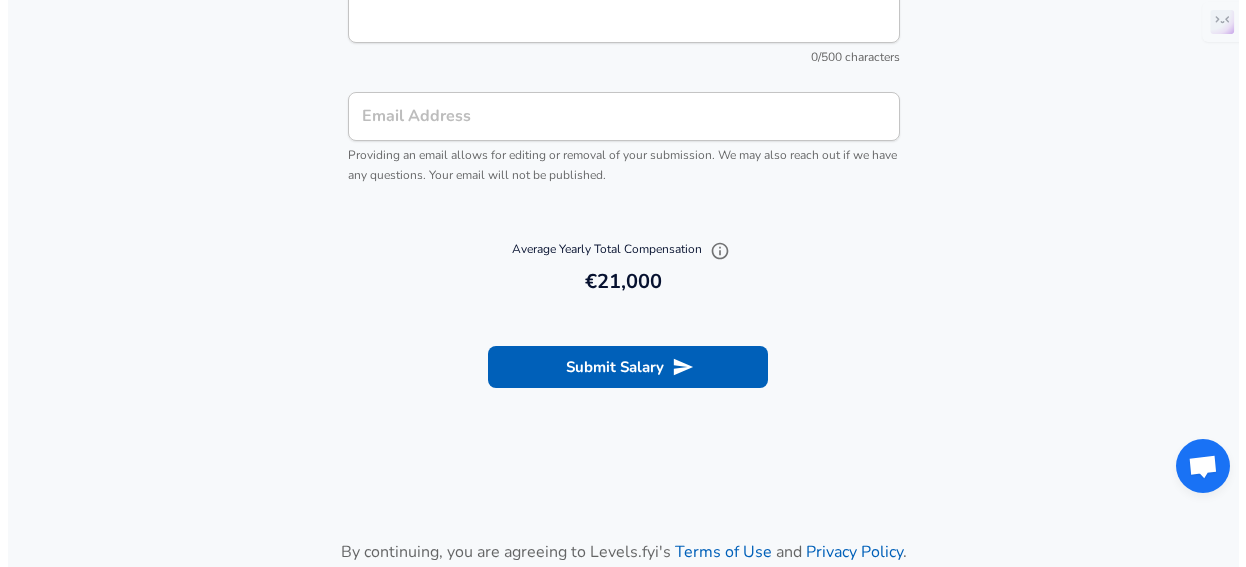 scroll, scrollTop: 2298, scrollLeft: 0, axis: vertical 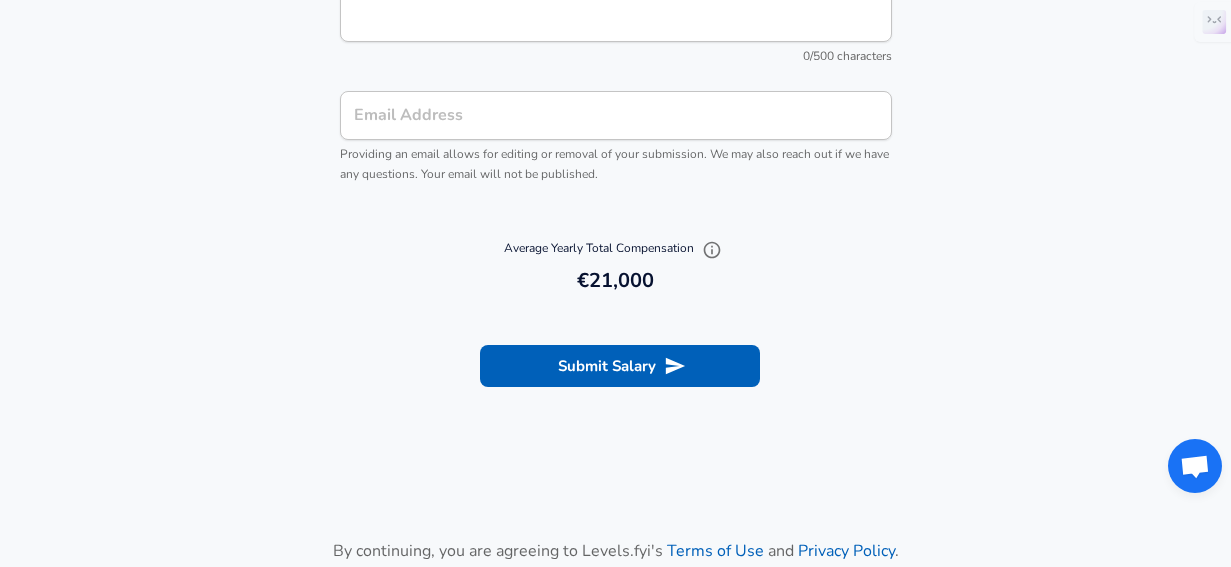 click on "Email Address" at bounding box center (616, 115) 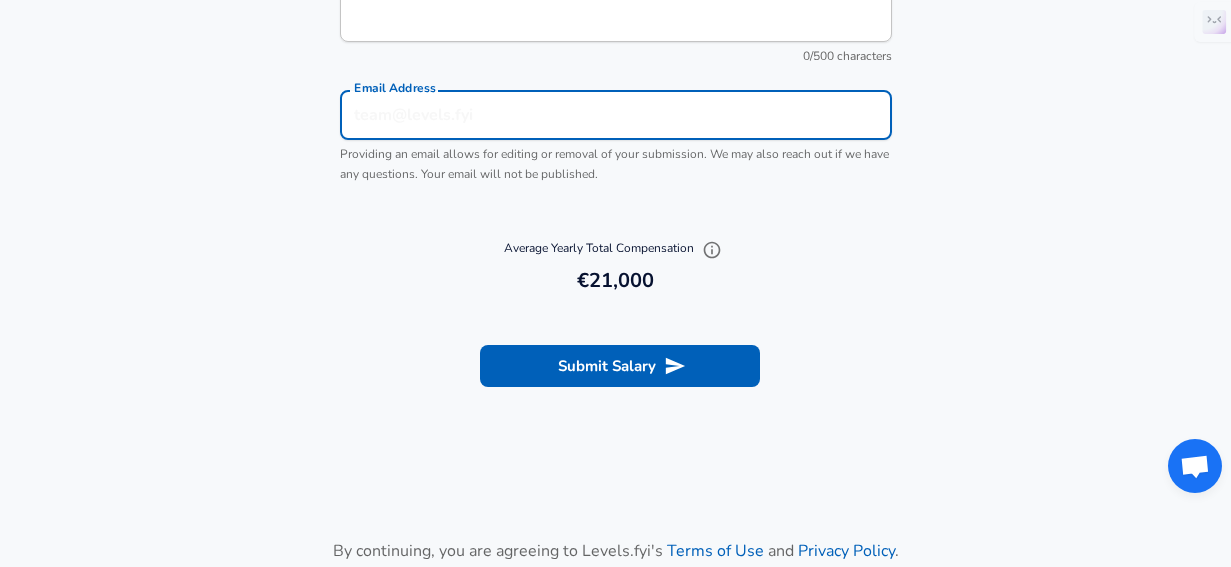 type on "[USERNAME]@[DOMAIN]" 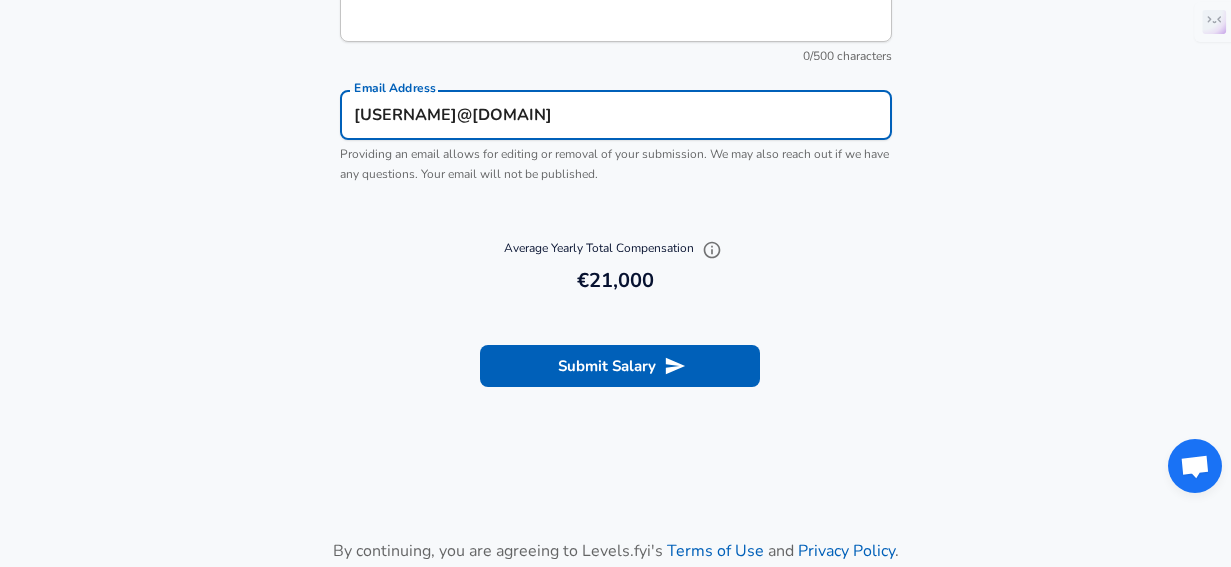 type on "White" 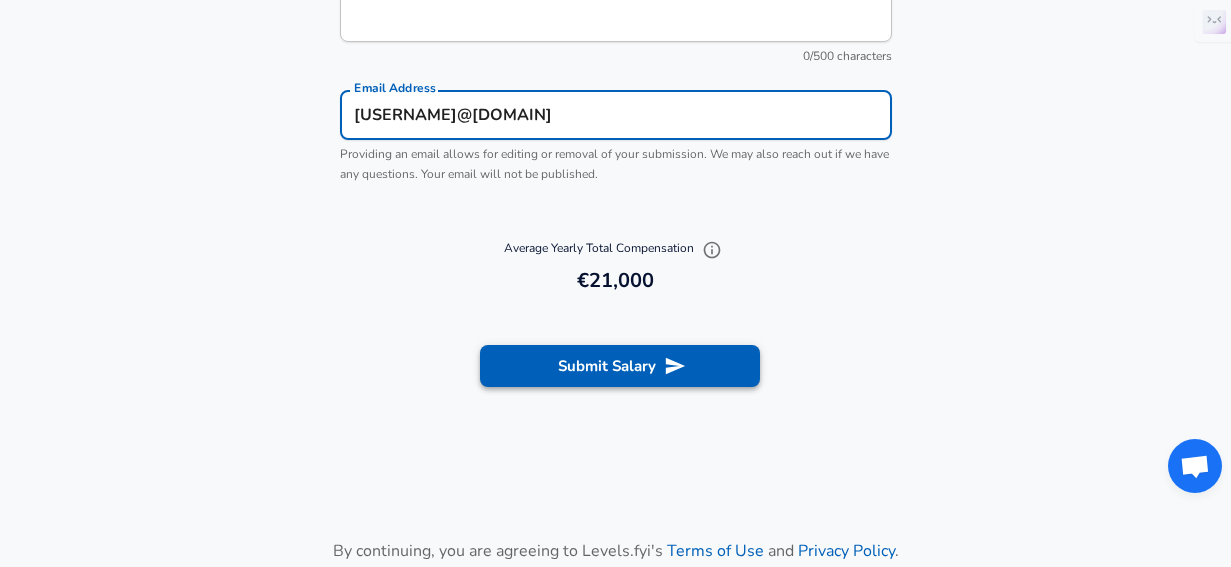 click on "Submit Salary" at bounding box center (620, 366) 